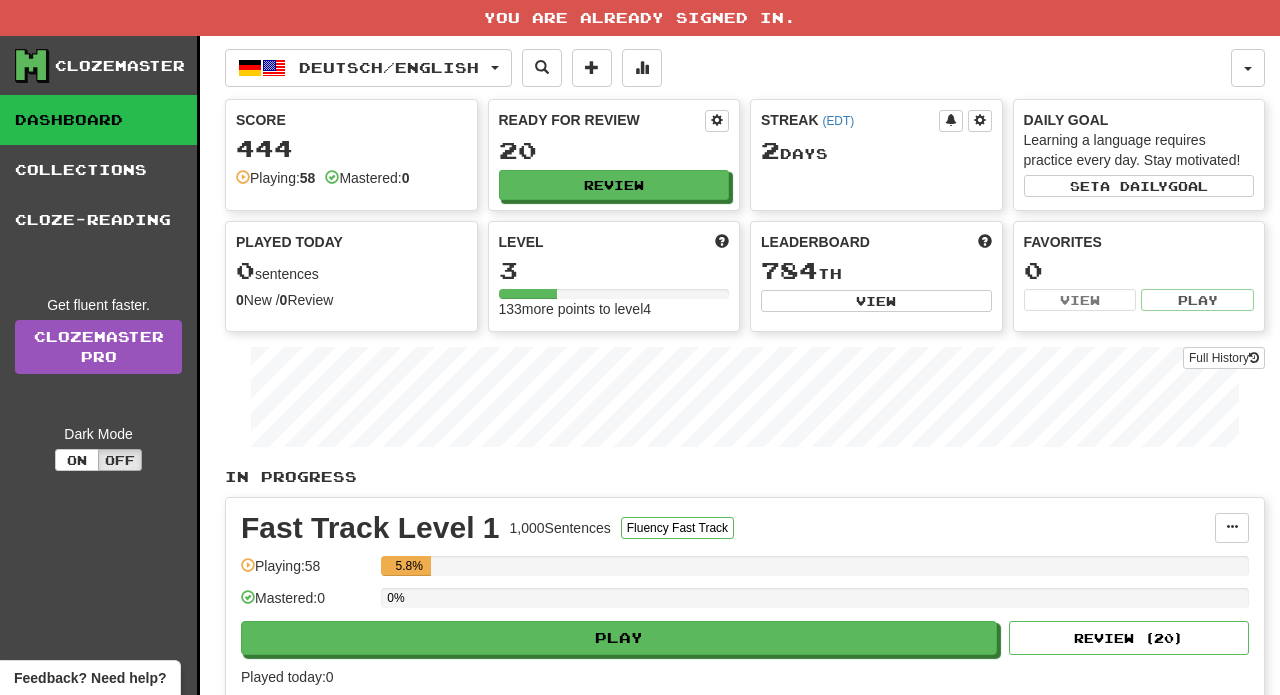 scroll, scrollTop: 0, scrollLeft: 0, axis: both 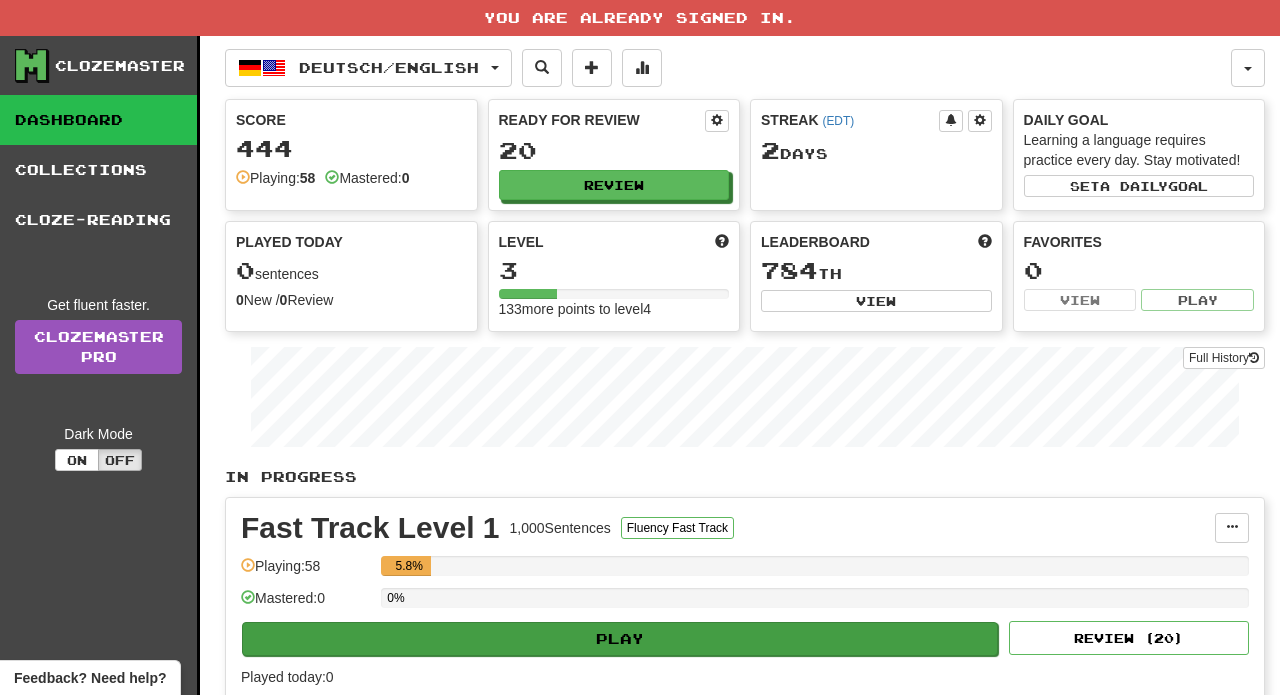 click on "Play" at bounding box center [620, 639] 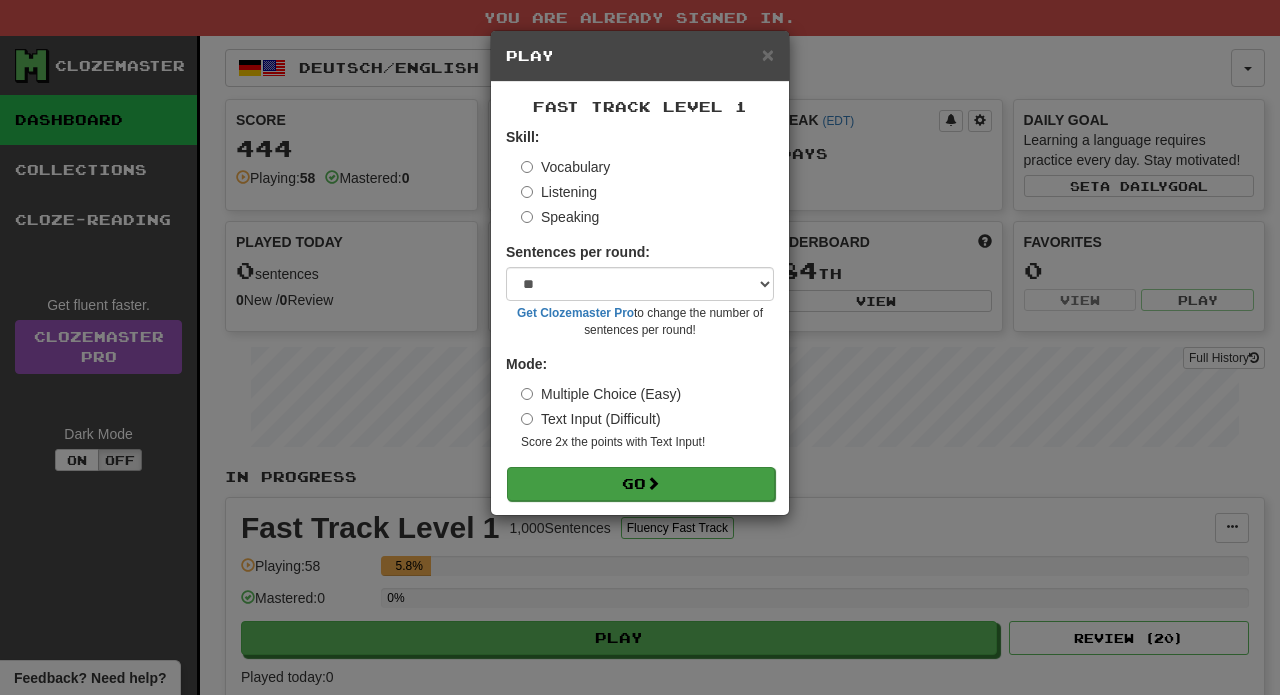 click on "Go" at bounding box center [641, 484] 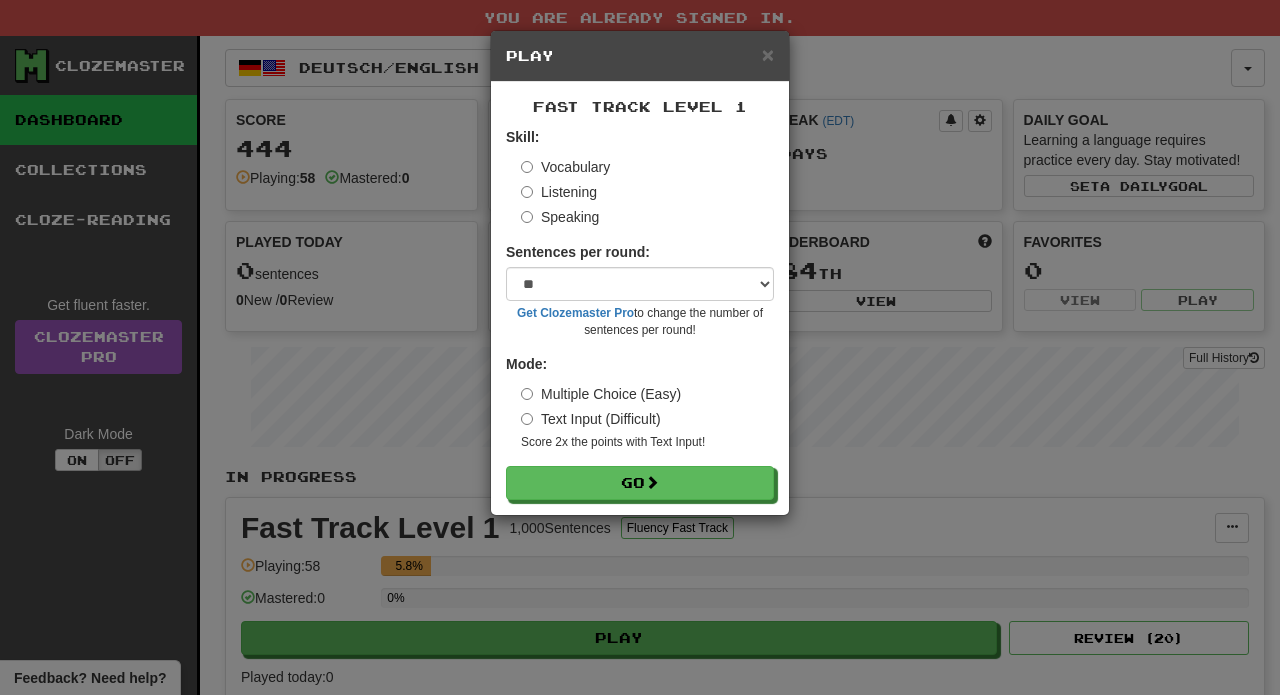 click on "× Play Fast Track Level 1 Skill: Vocabulary Listening Speaking Sentences per round: * ** ** ** ** ** *** ******** Get Clozemaster Pro  to change the number of sentences per round! Mode: Multiple Choice (Easy) Text Input (Difficult) Score 2x the points with Text Input ! Go" at bounding box center [640, 347] 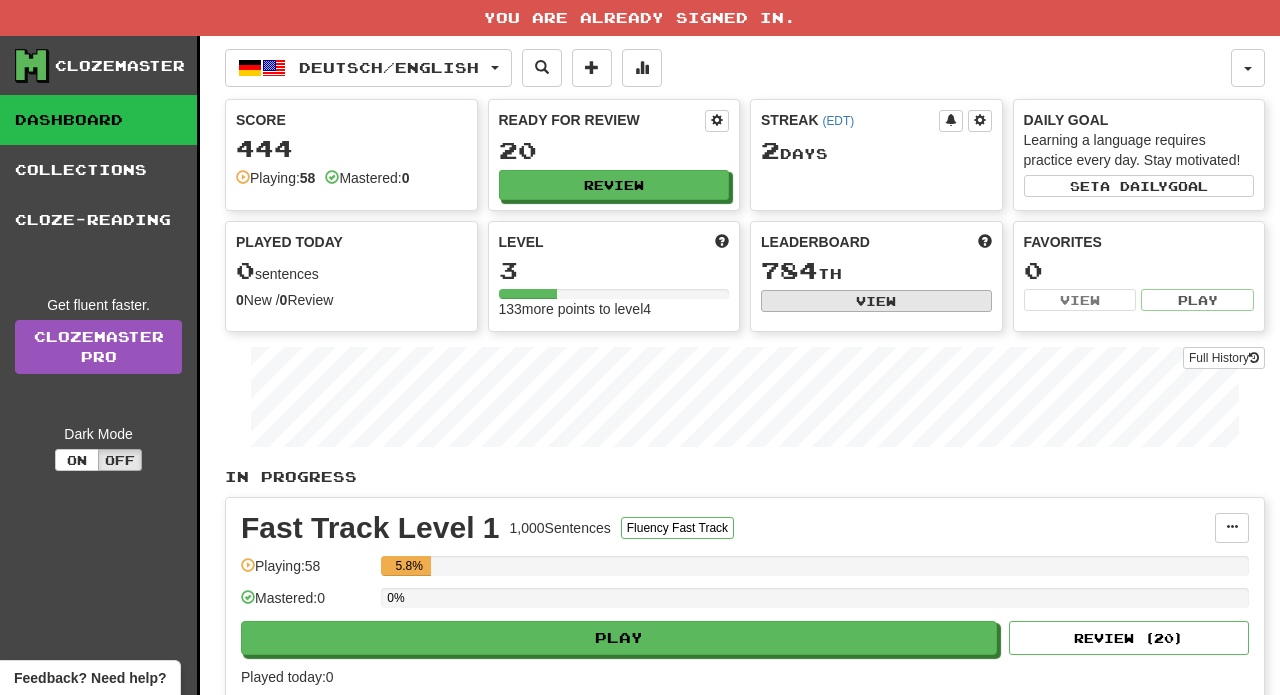 click on "View" at bounding box center (876, 301) 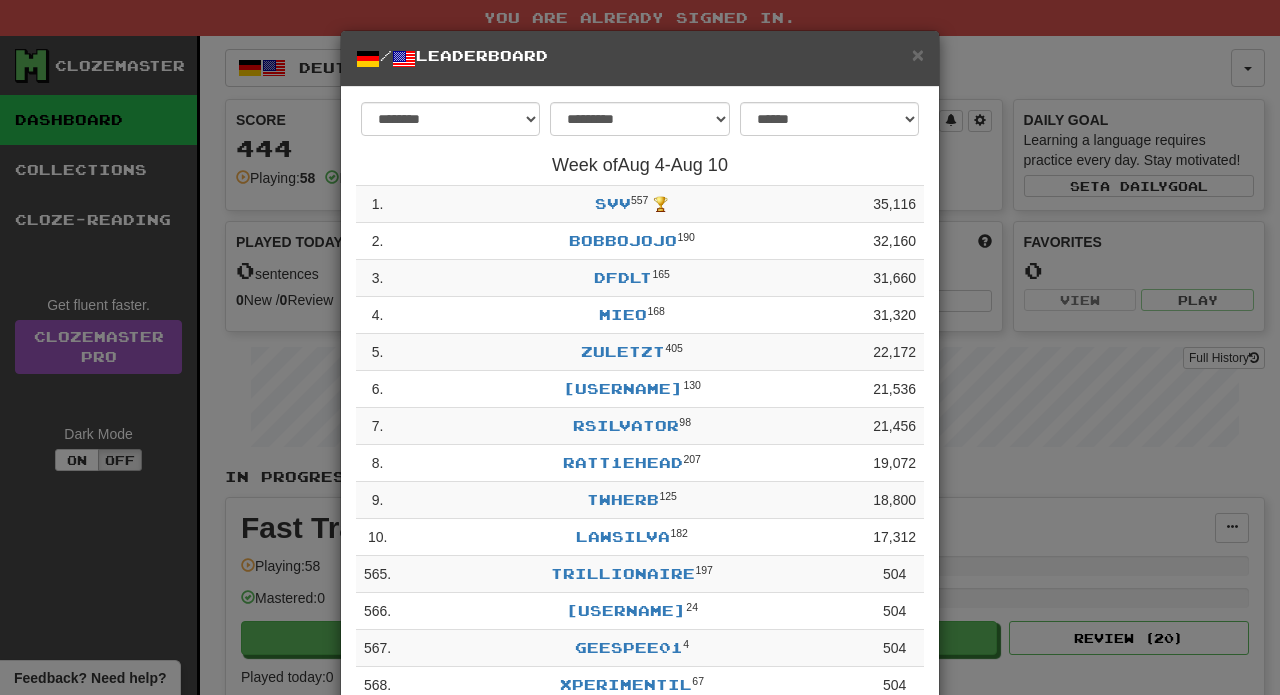 scroll, scrollTop: 0, scrollLeft: 0, axis: both 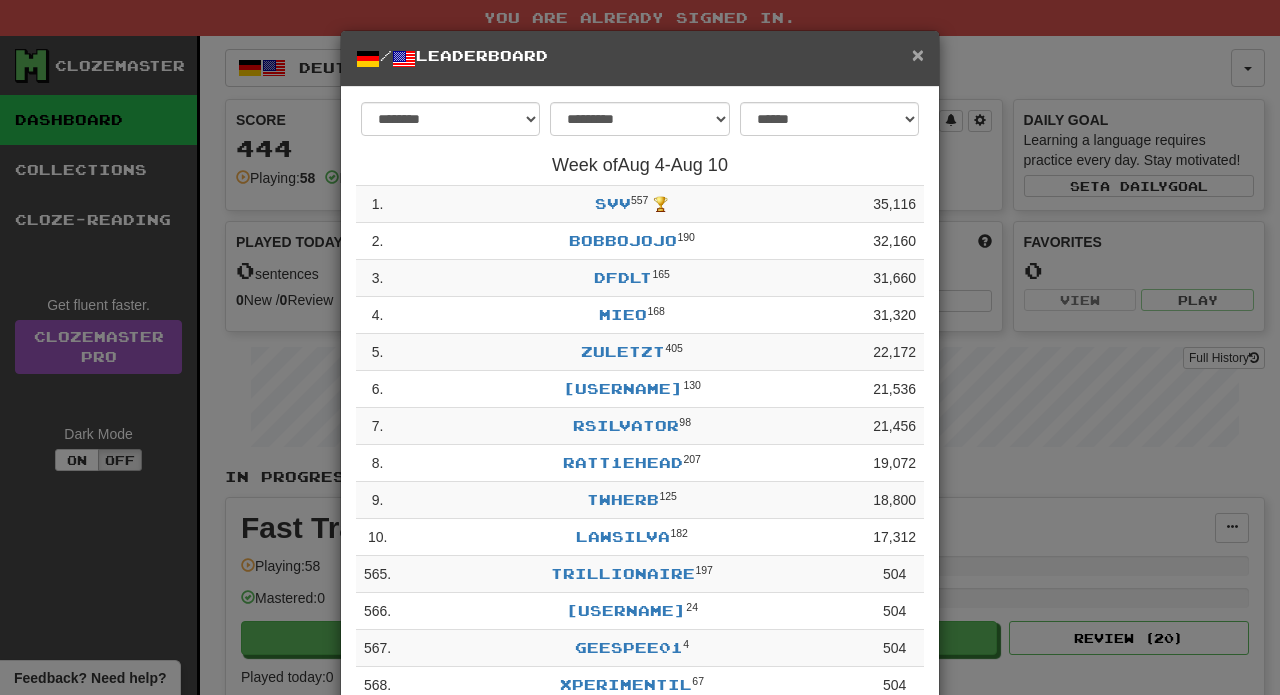 click on "×" at bounding box center (918, 54) 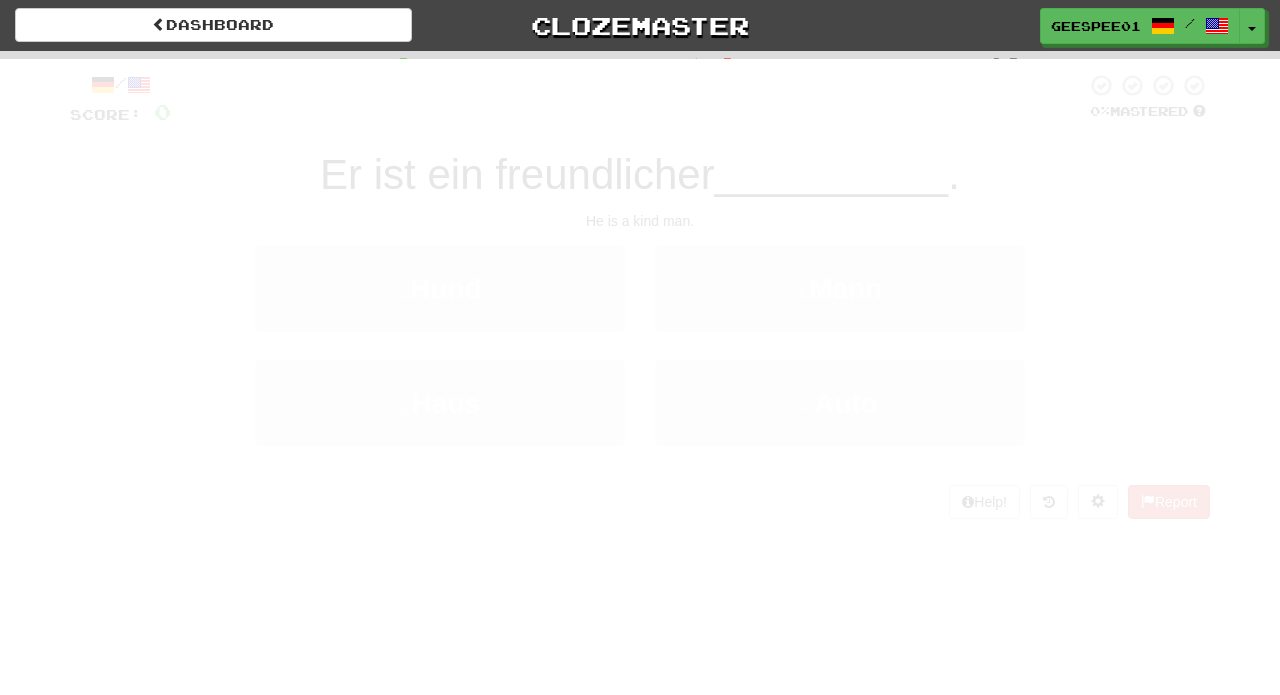 scroll, scrollTop: 0, scrollLeft: 0, axis: both 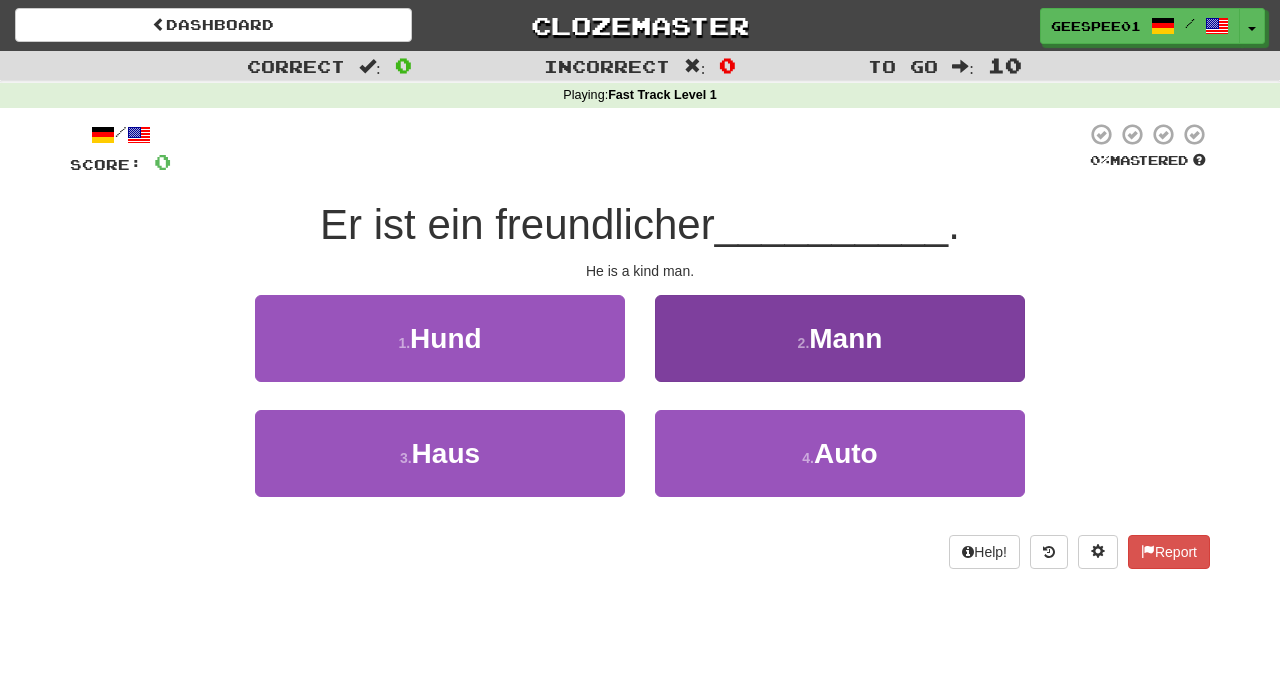 click on "Mann" at bounding box center [845, 338] 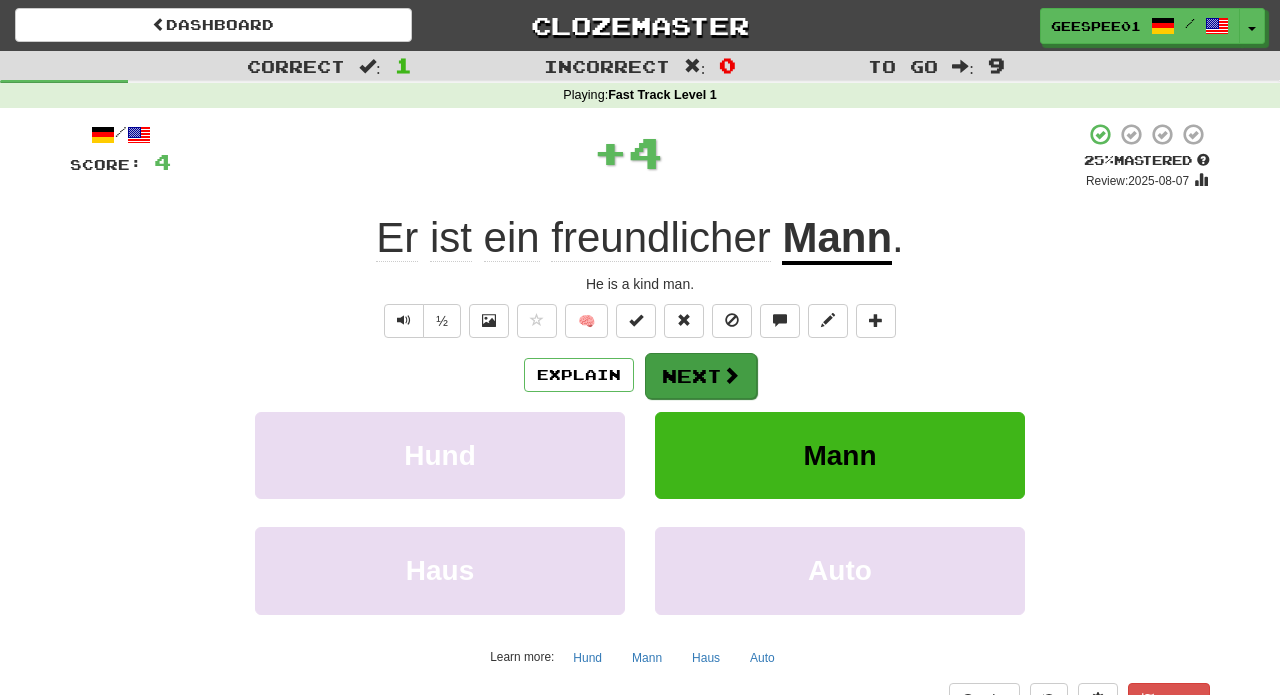 click on "Next" at bounding box center [701, 376] 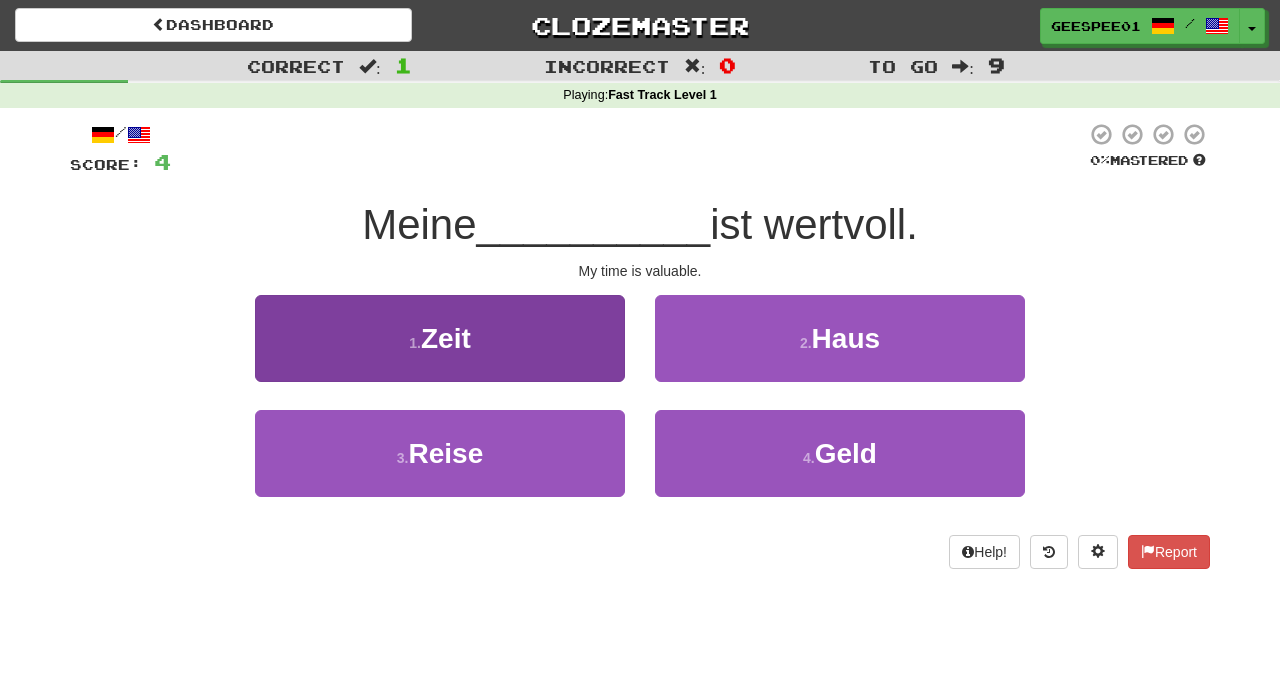 click on "1 .  Zeit" at bounding box center [440, 338] 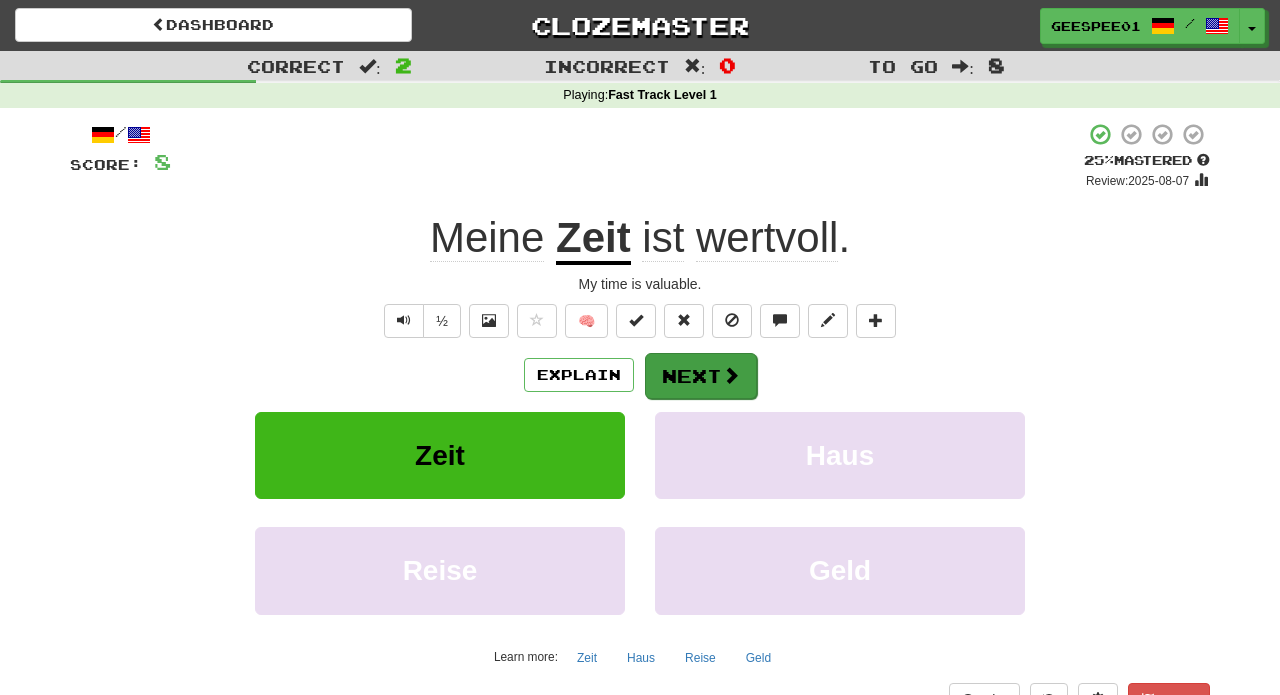click on "Next" at bounding box center (701, 376) 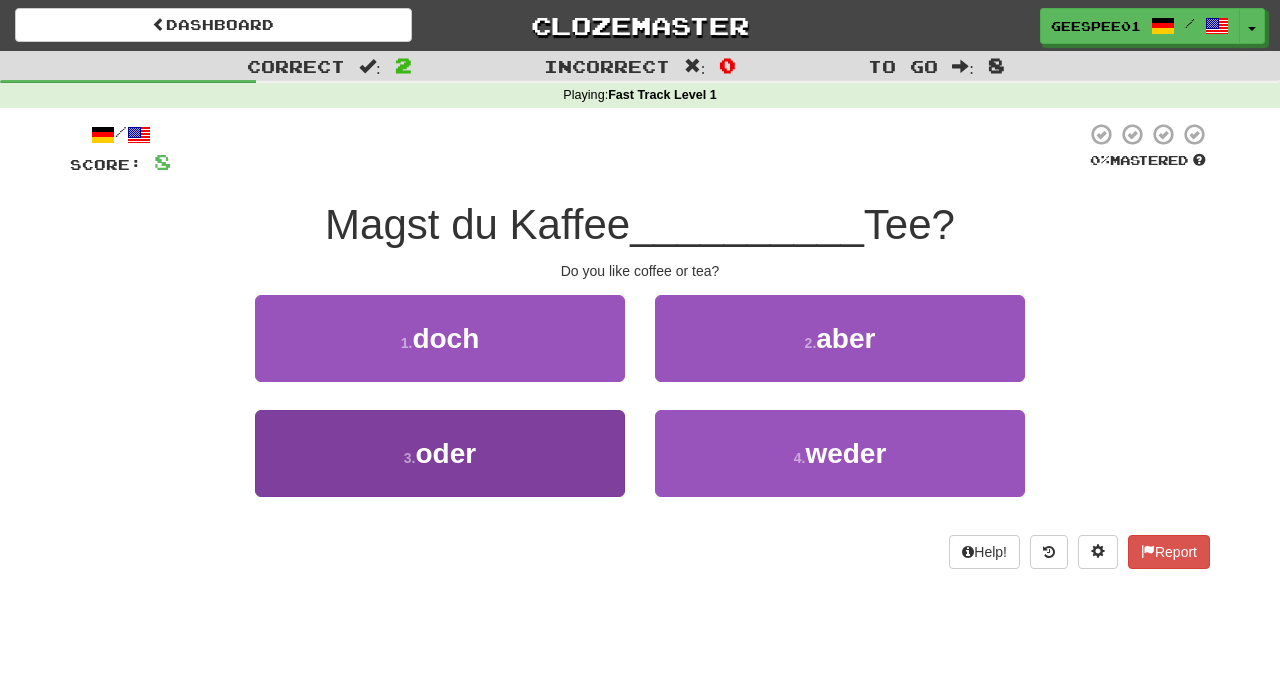click on "oder" at bounding box center [446, 453] 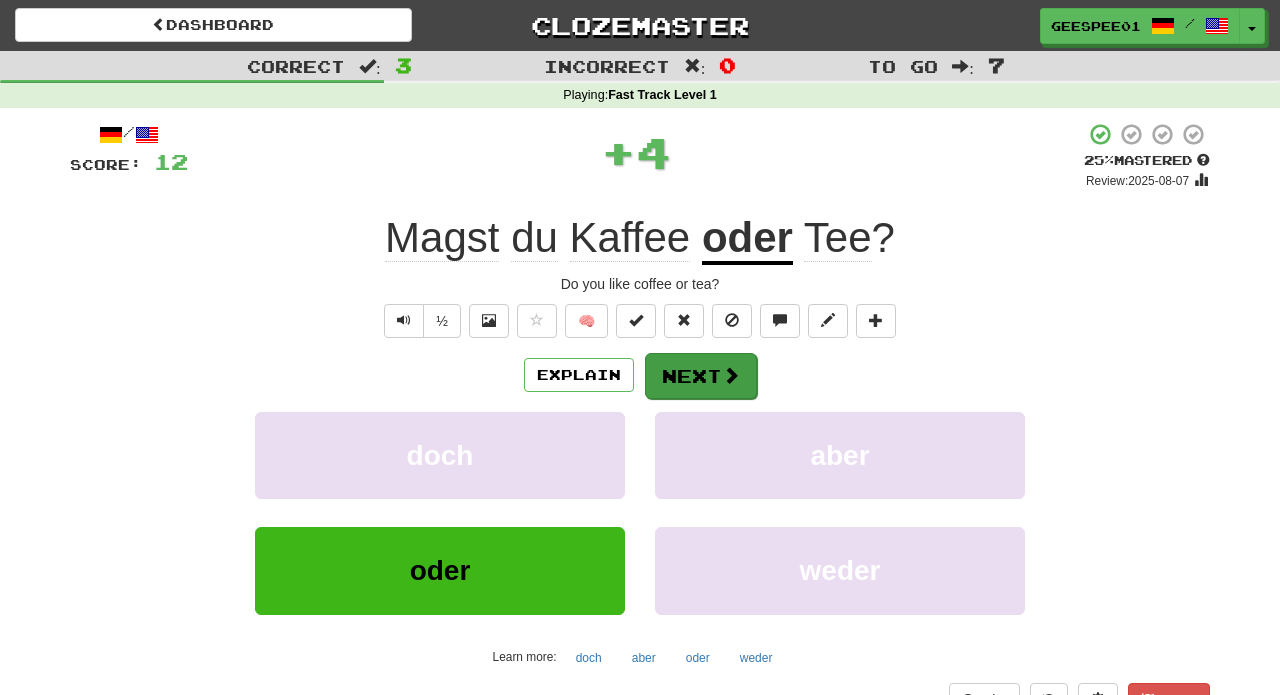 click on "Next" at bounding box center (701, 376) 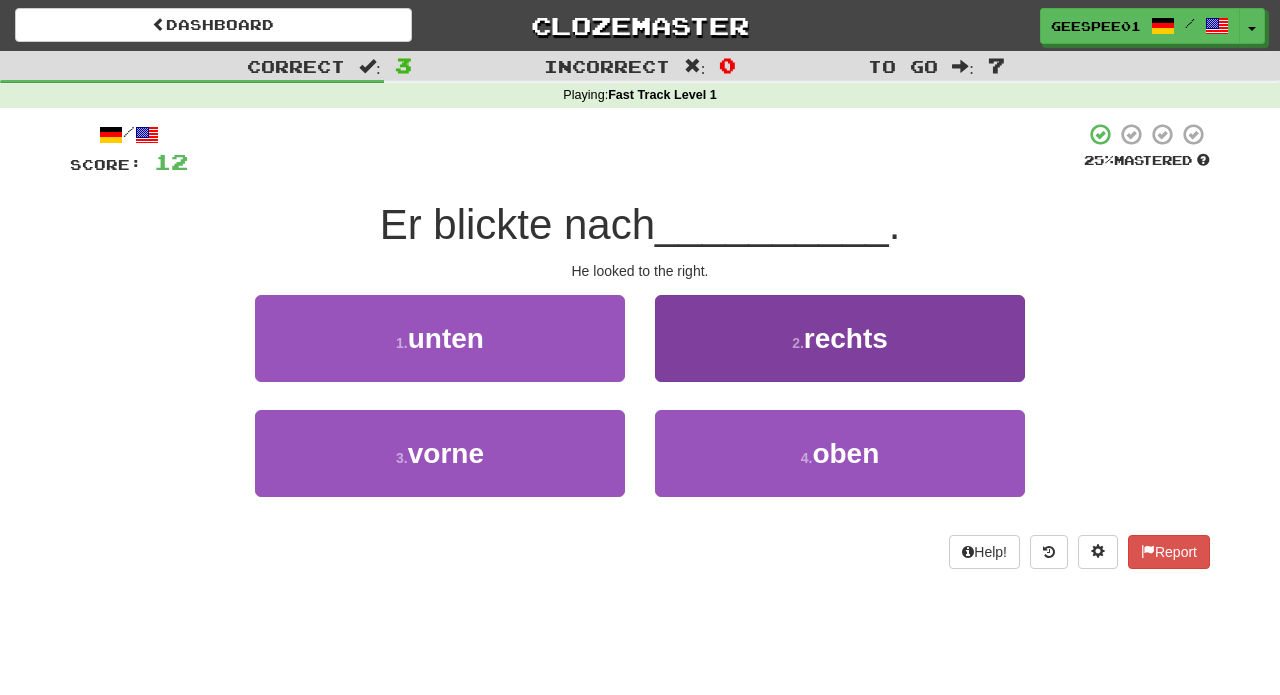 click on "2 ." at bounding box center (798, 343) 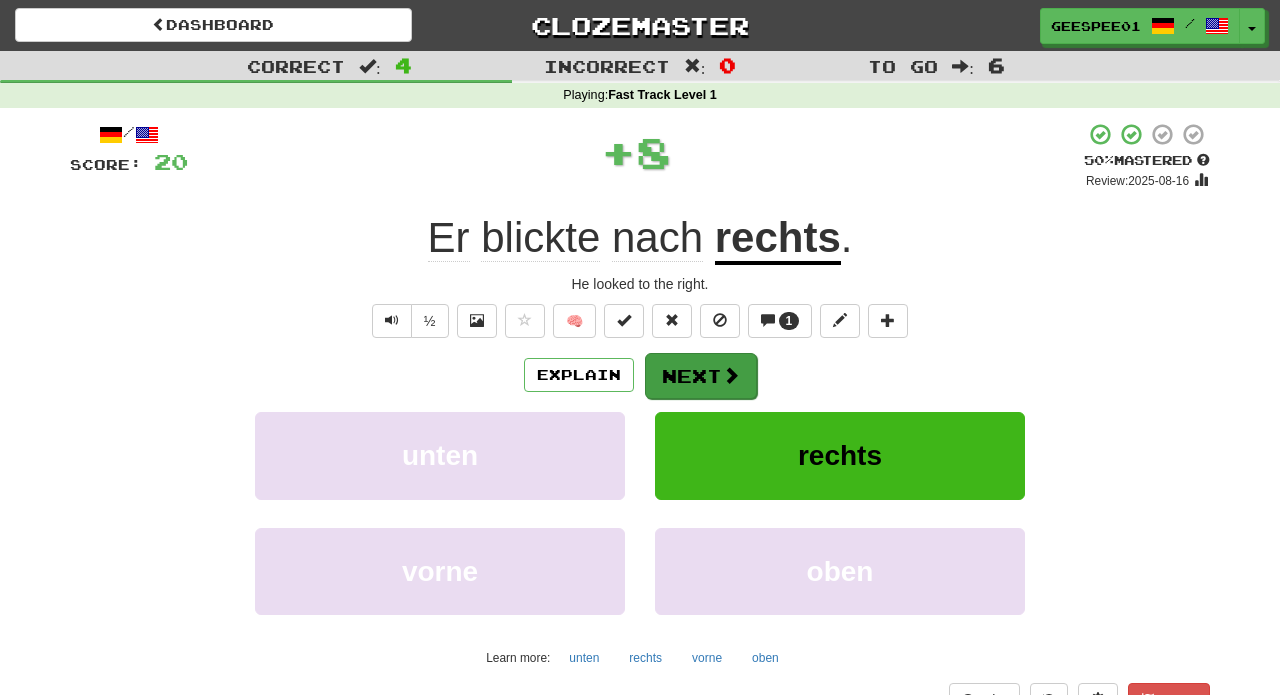 click on "Next" at bounding box center (701, 376) 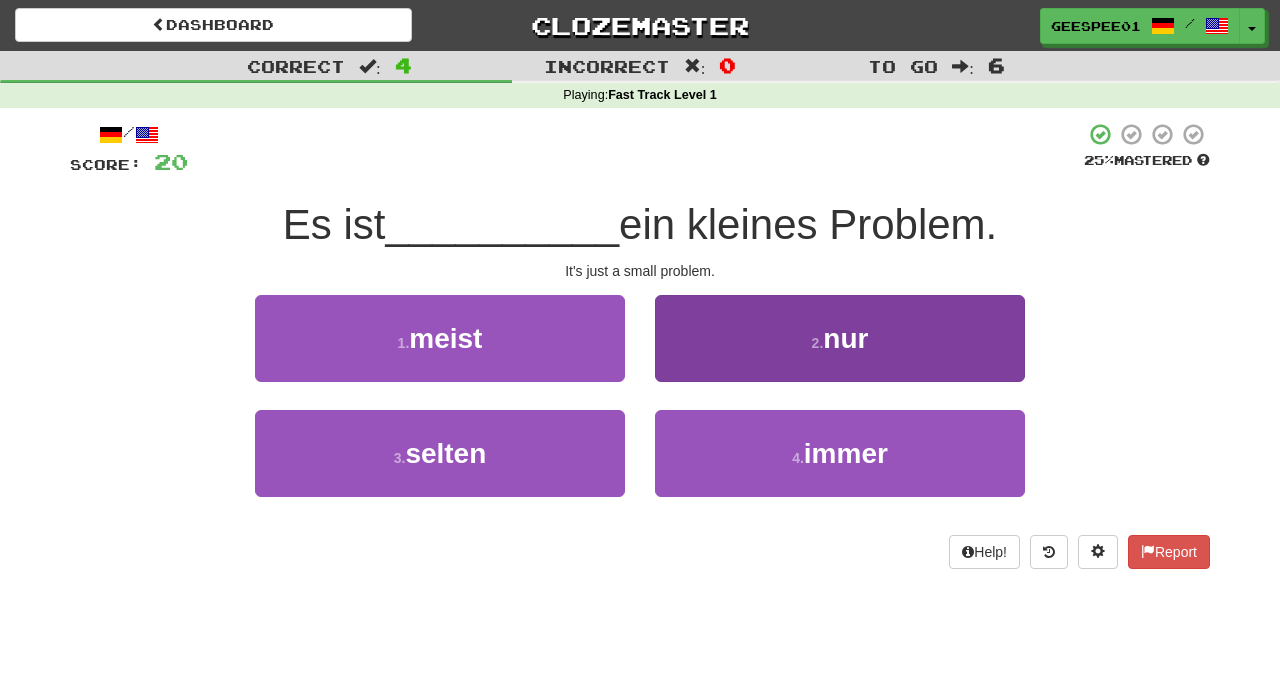 click on "2 .  nur" at bounding box center [840, 338] 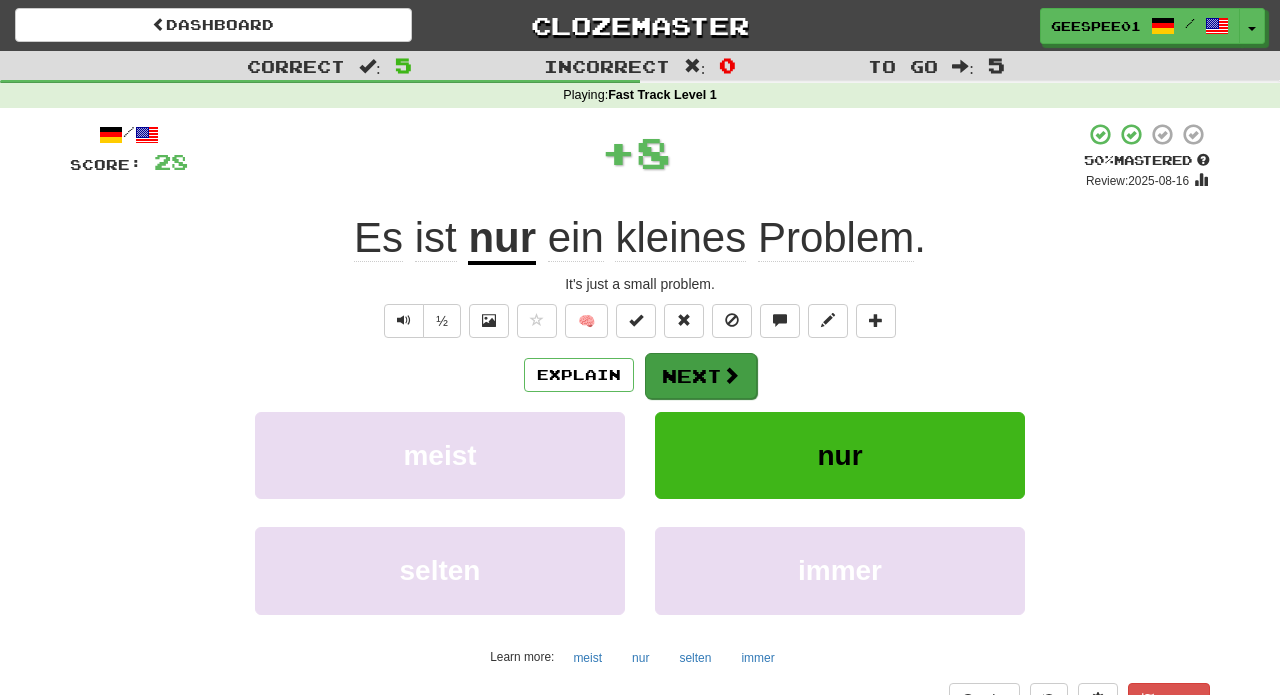 click on "Next" at bounding box center [701, 376] 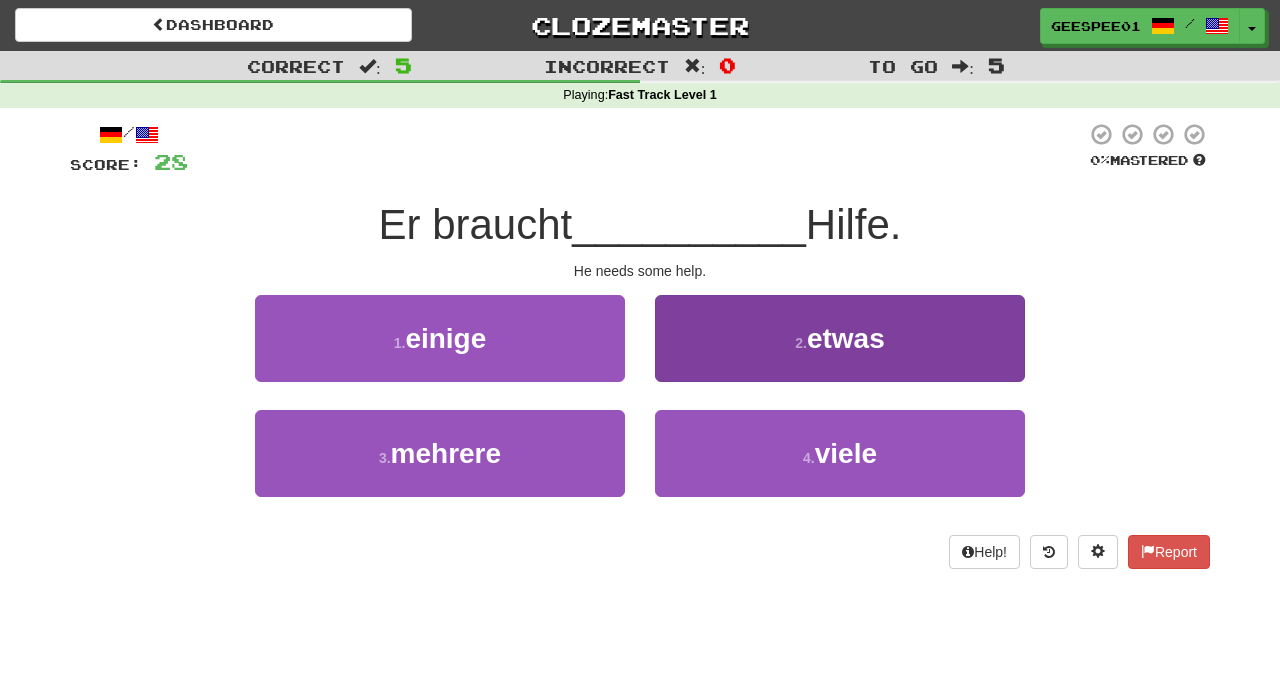 click on "2 .  etwas" at bounding box center (840, 338) 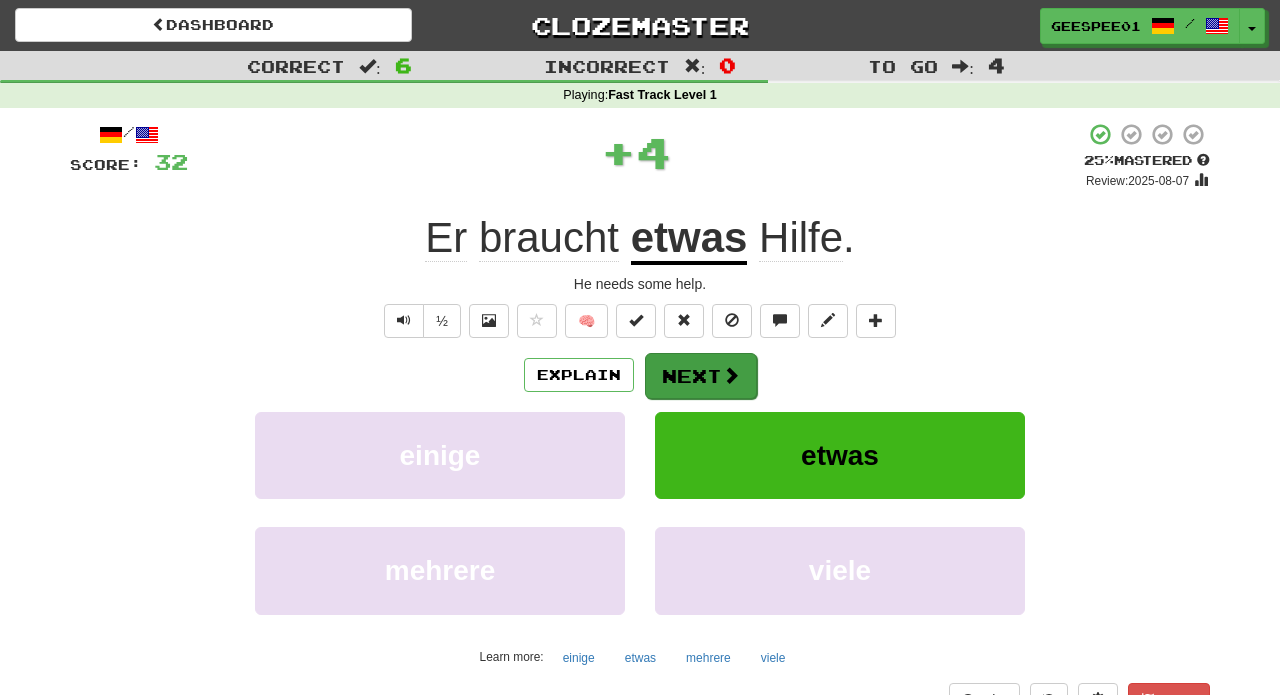 click on "Next" at bounding box center [701, 376] 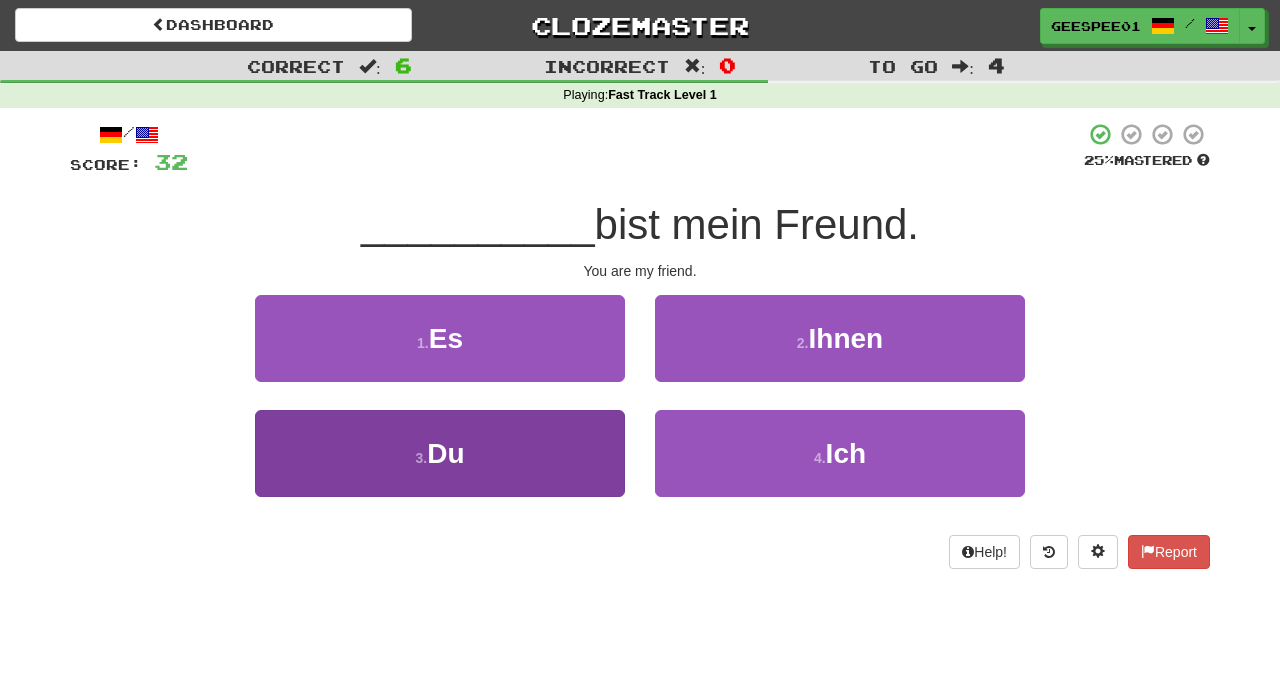 click on "3 .  Du" at bounding box center (440, 453) 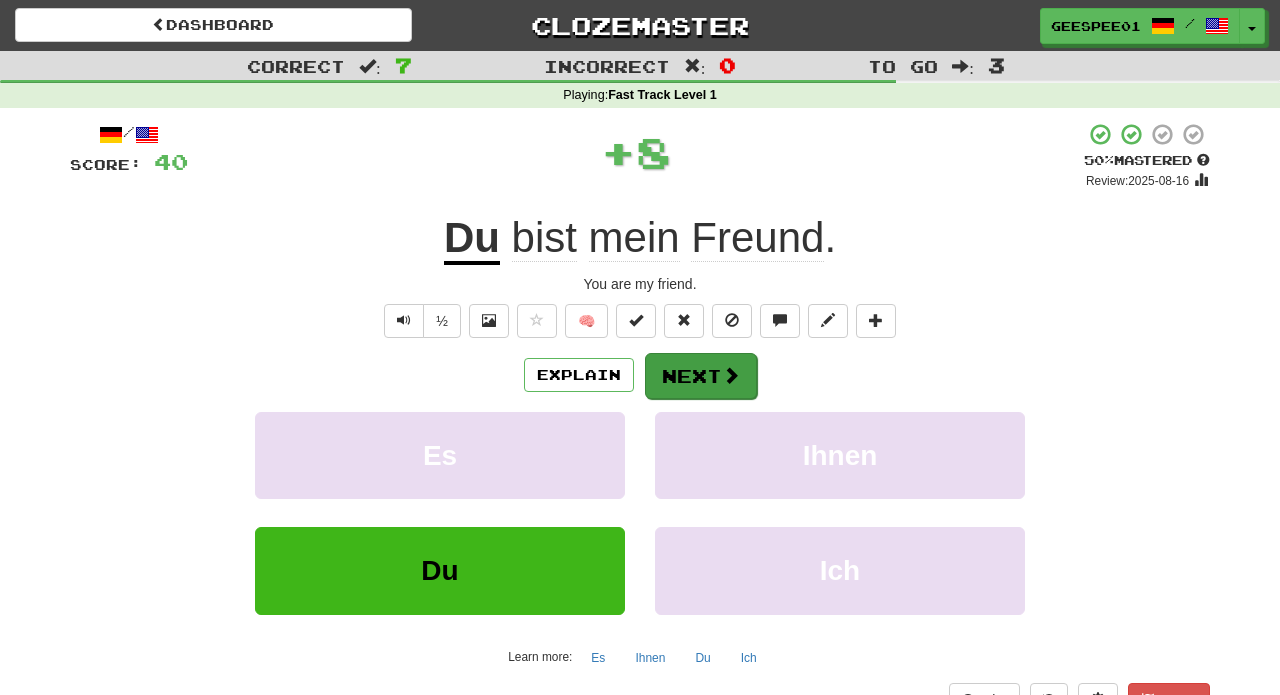click on "Next" at bounding box center [701, 376] 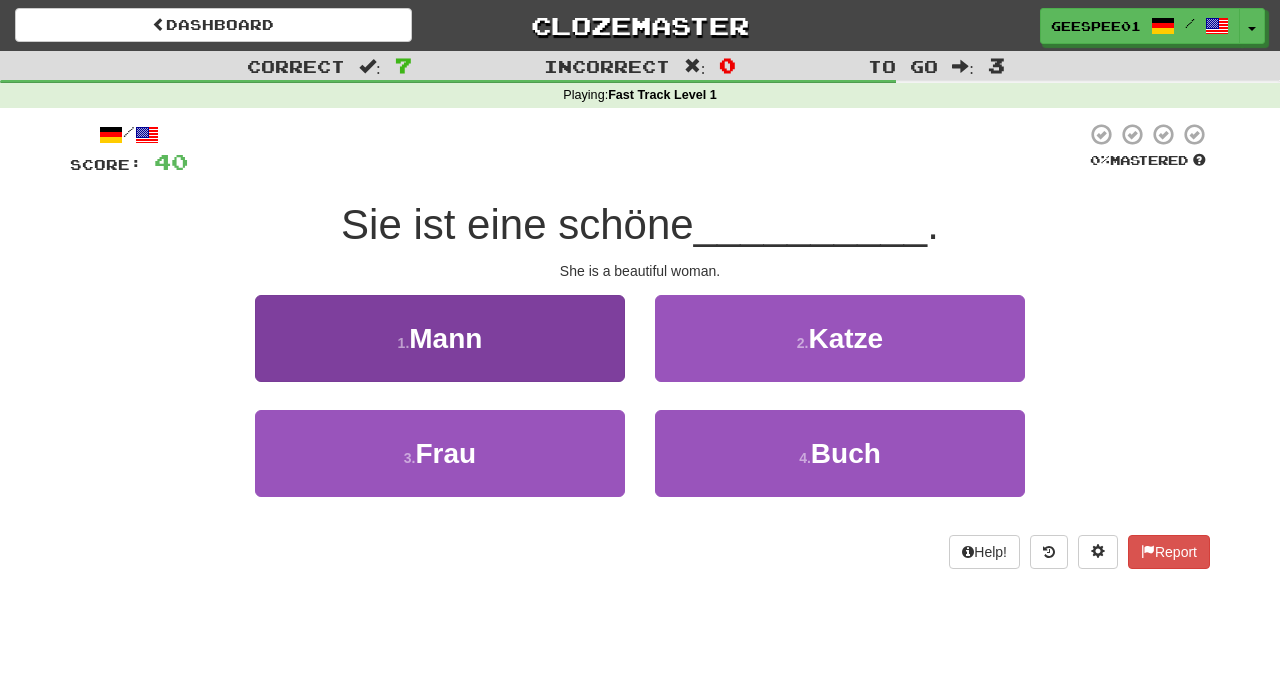 click on "[NUMBER] . [GENDER]" at bounding box center (440, 453) 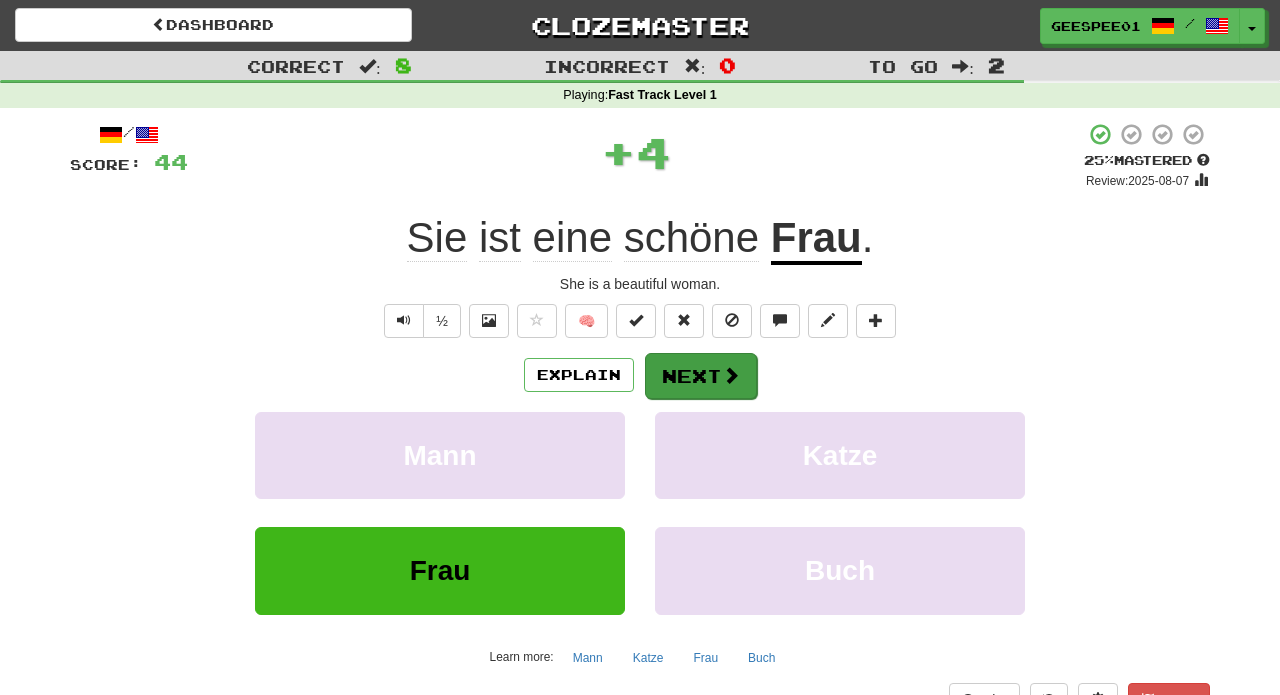 click on "Next" at bounding box center (701, 376) 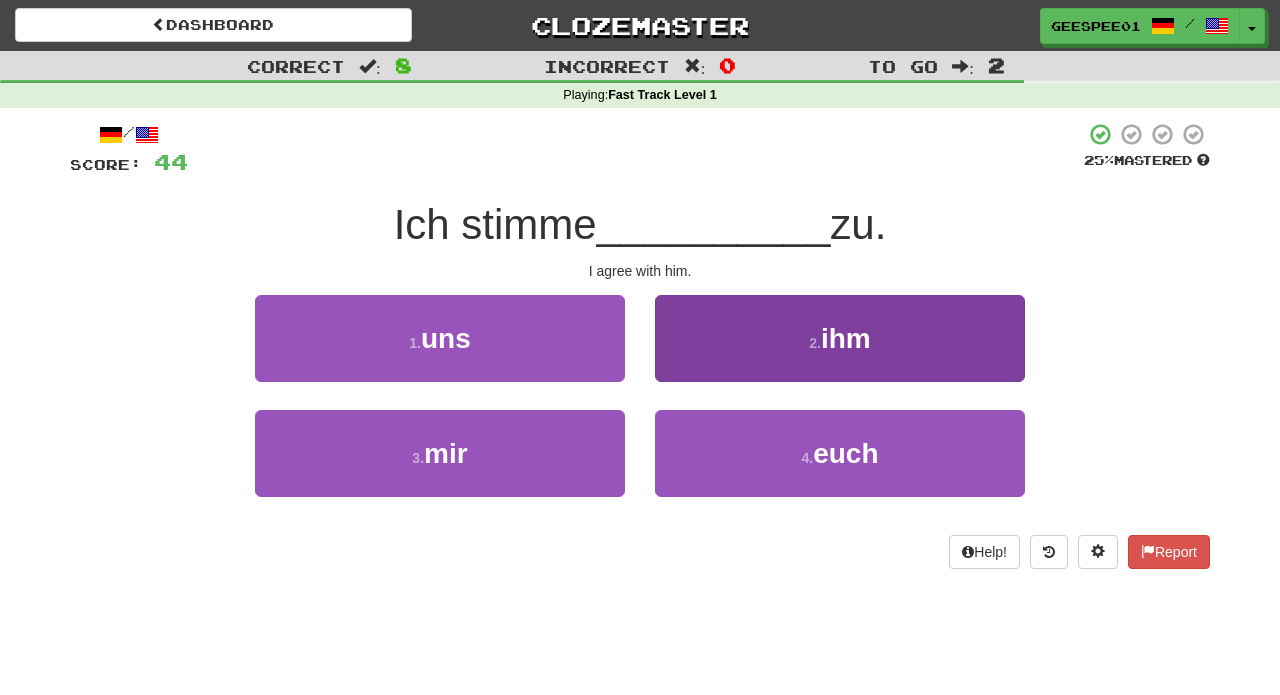 click on "2 ." at bounding box center (815, 343) 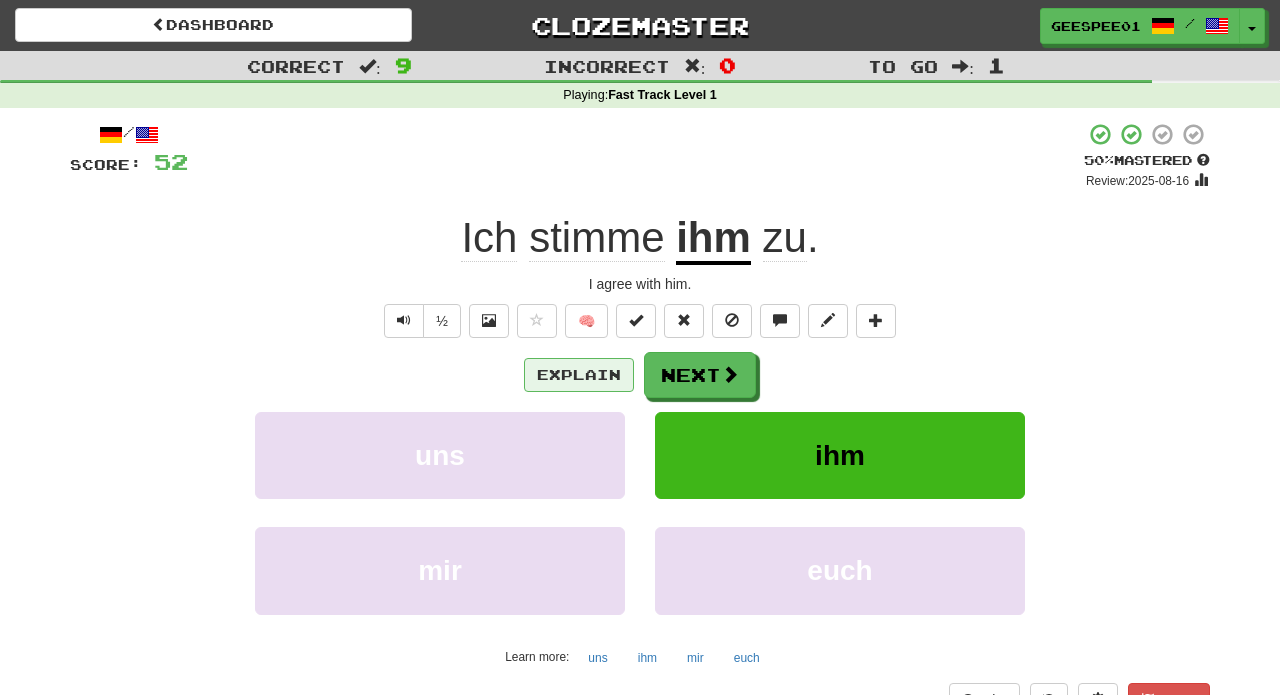click on "Explain" at bounding box center [579, 375] 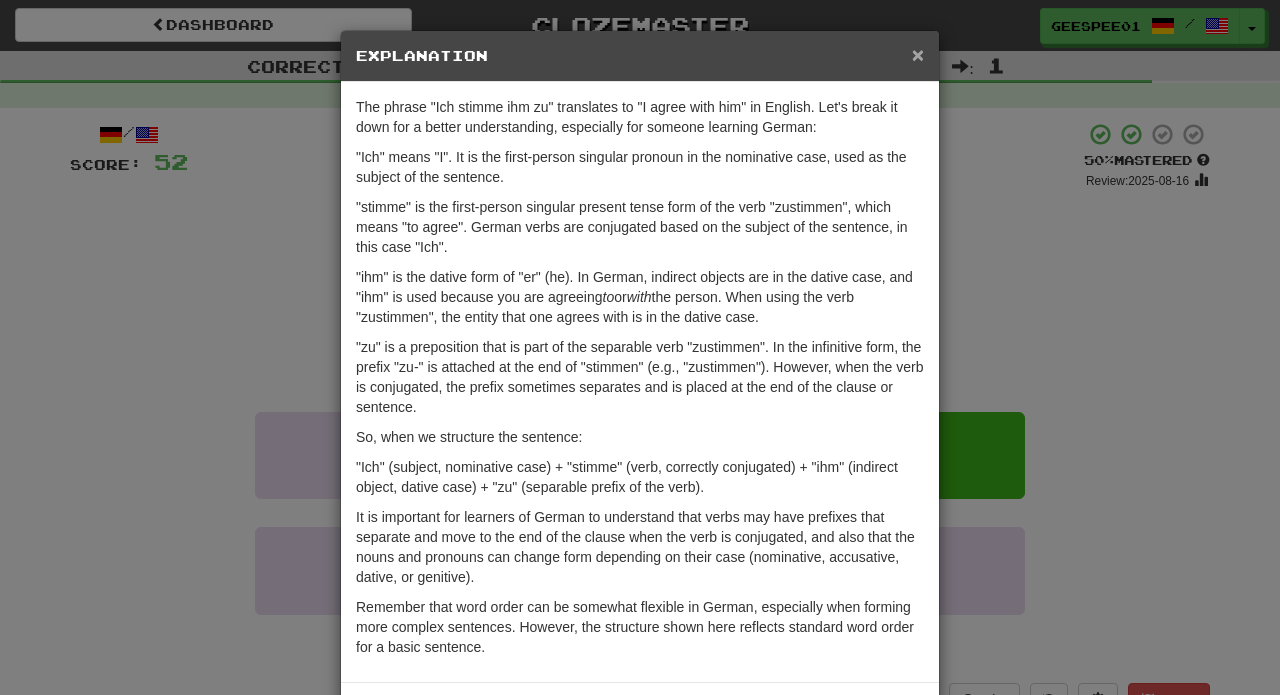 click on "×" at bounding box center (918, 54) 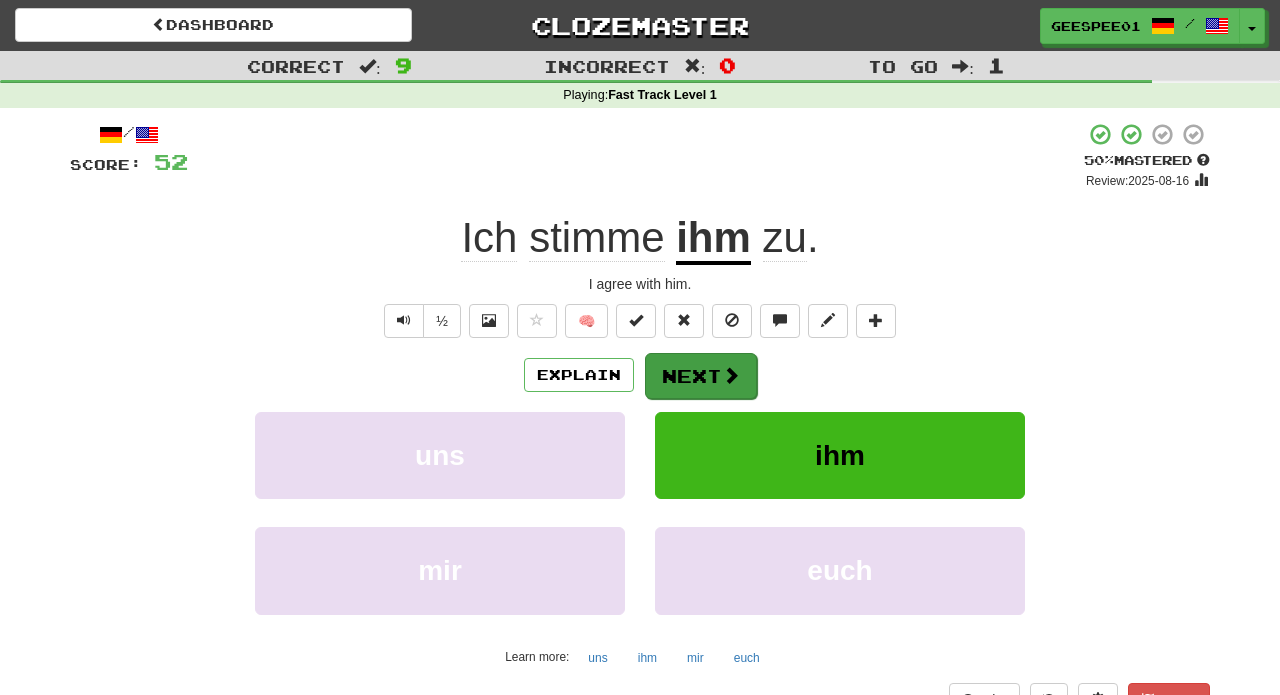 click on "Next" at bounding box center [701, 376] 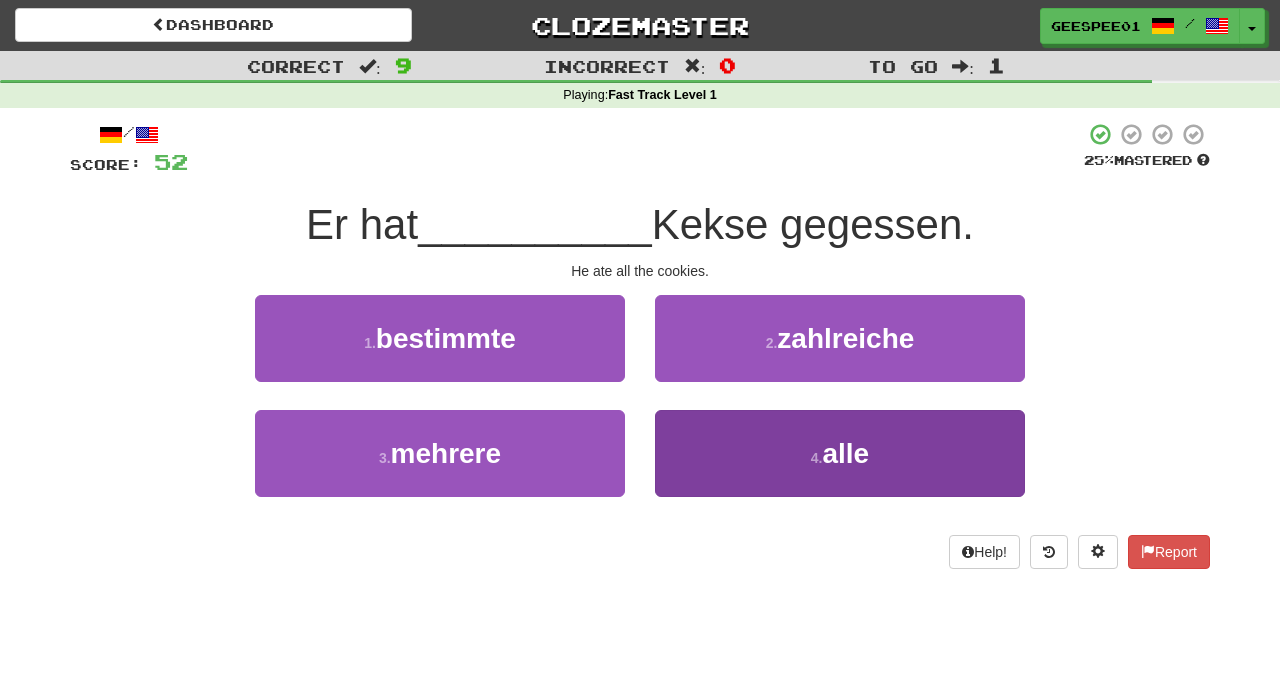click on "4 .  alle" at bounding box center [840, 453] 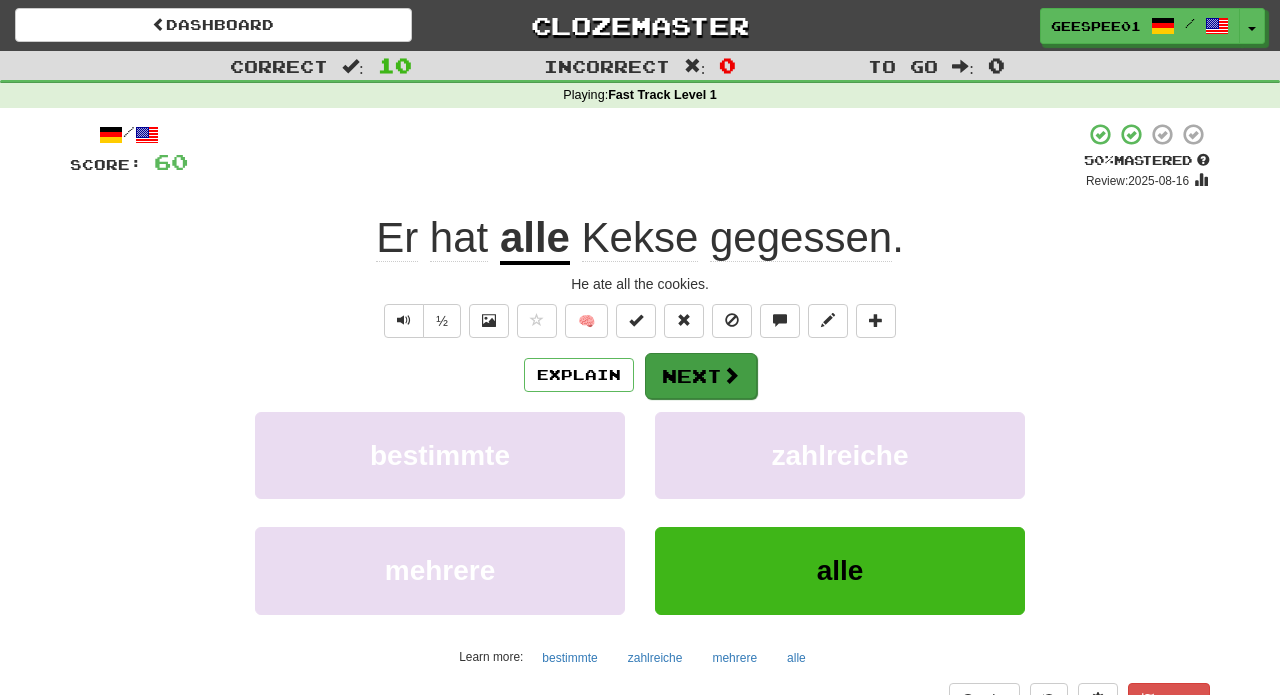 click on "Next" at bounding box center [701, 376] 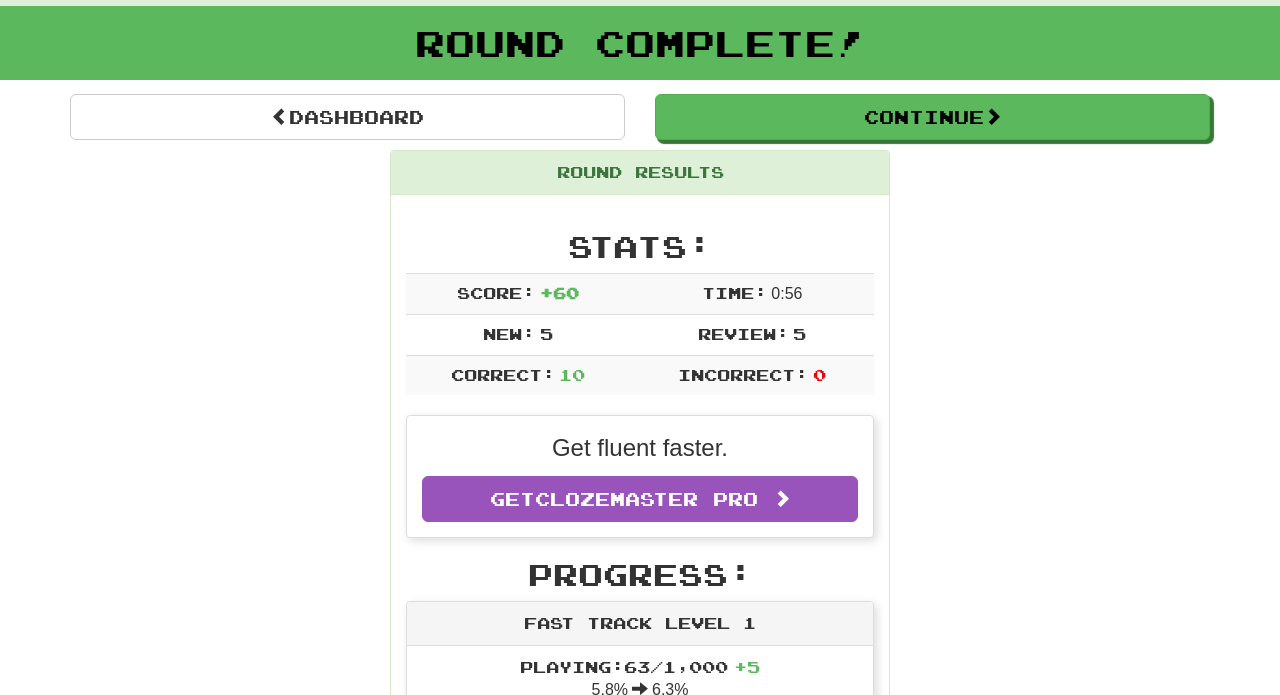 scroll, scrollTop: 104, scrollLeft: 0, axis: vertical 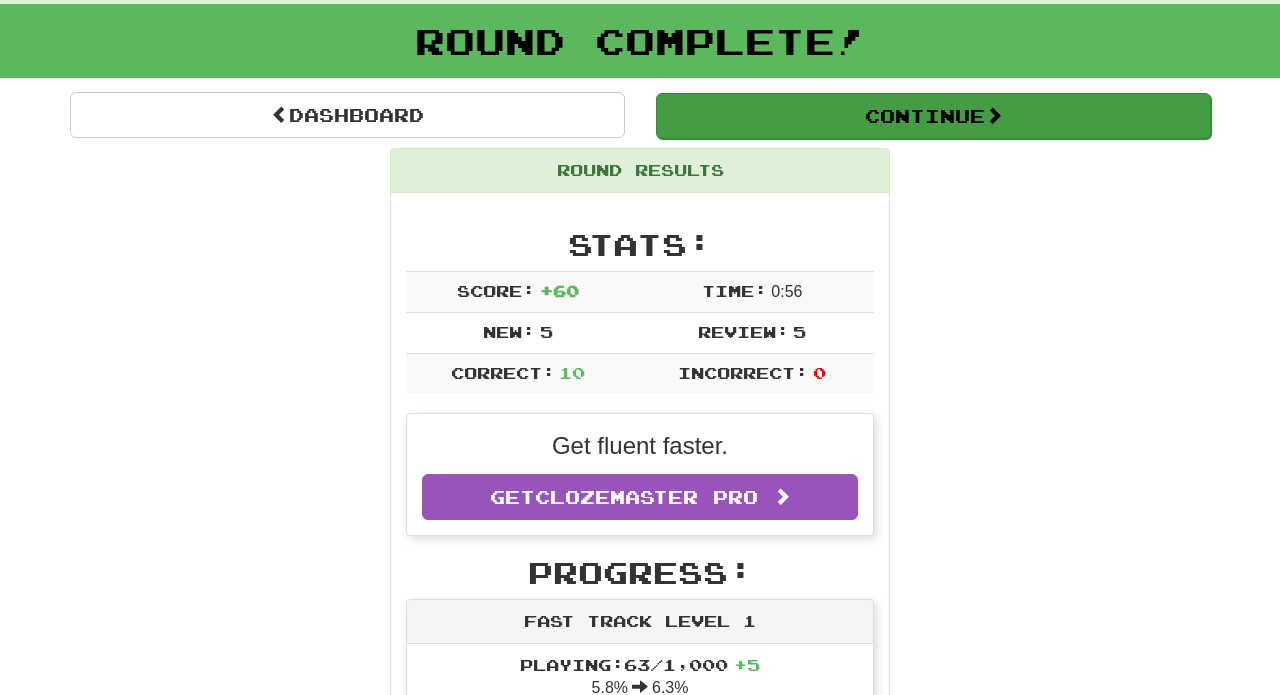 click on "Continue" at bounding box center (933, 116) 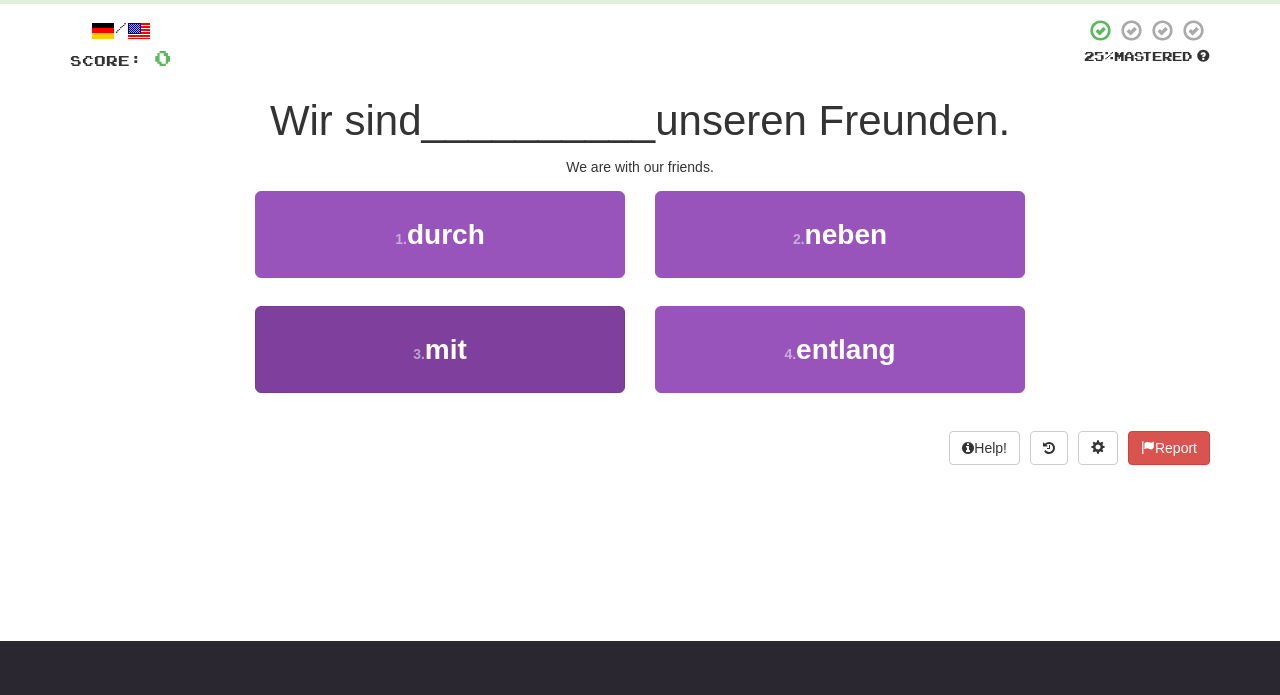 click on "mit" at bounding box center [446, 349] 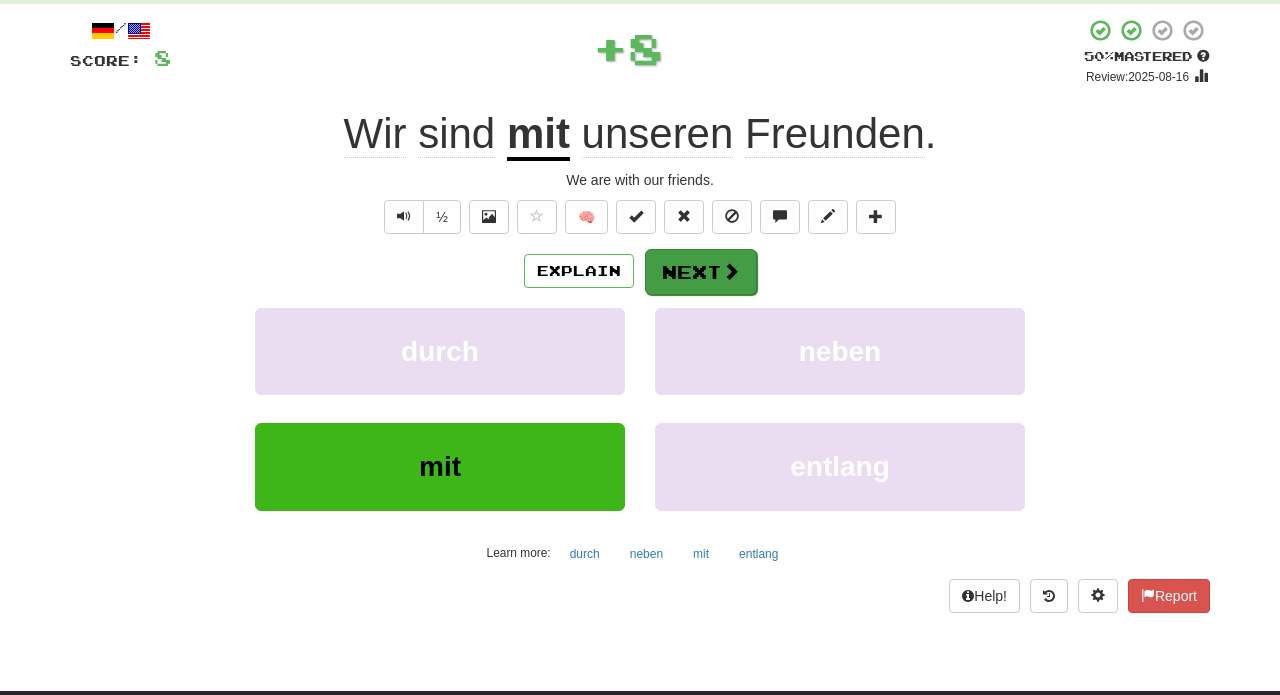 click on "Next" at bounding box center [701, 272] 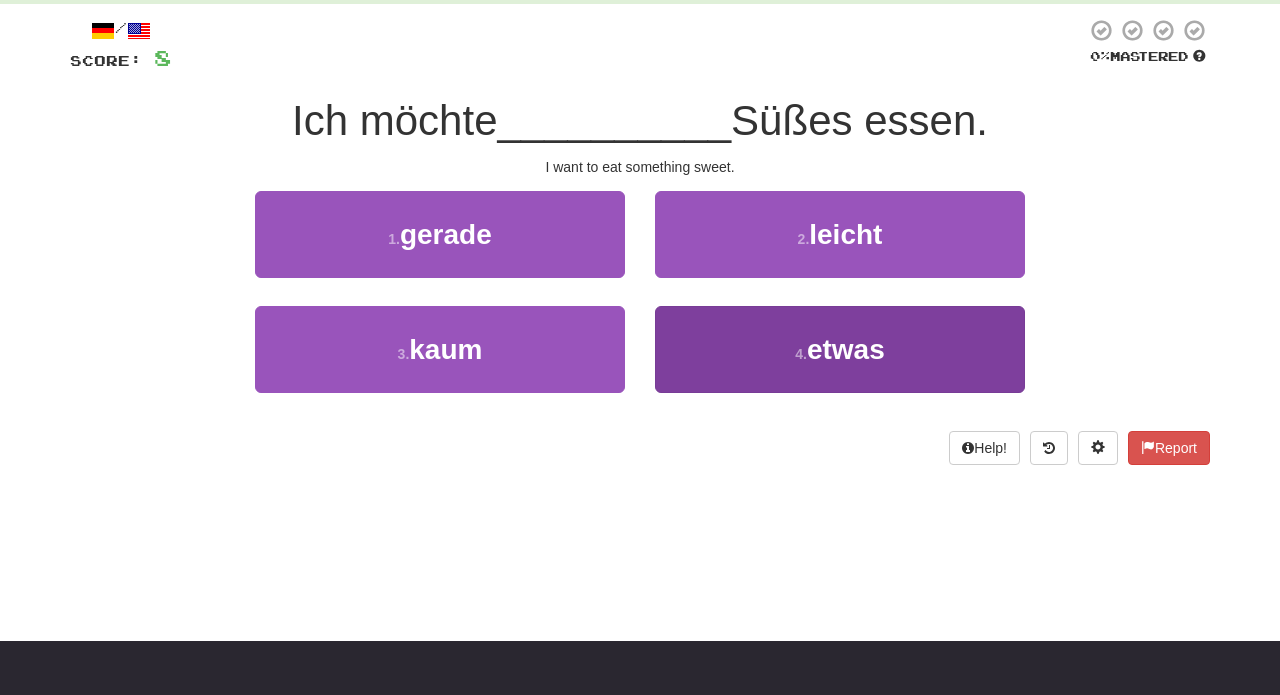 click on "etwas" at bounding box center [846, 349] 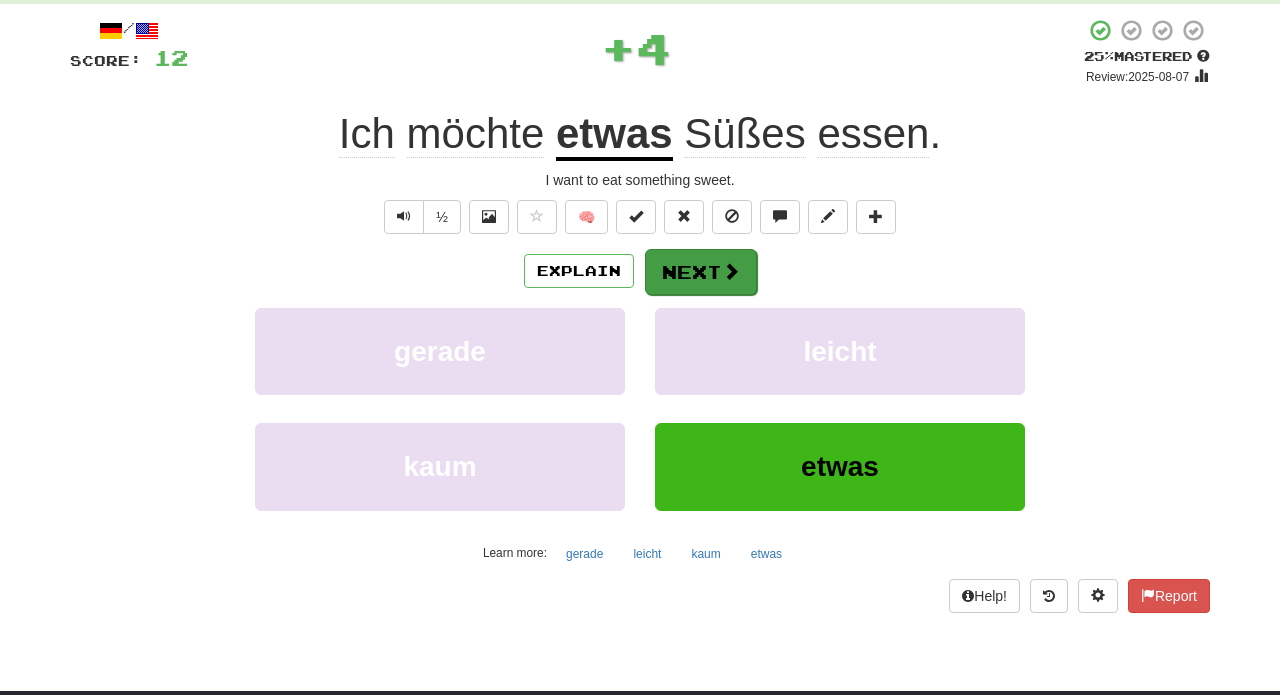 click on "Next" at bounding box center [701, 272] 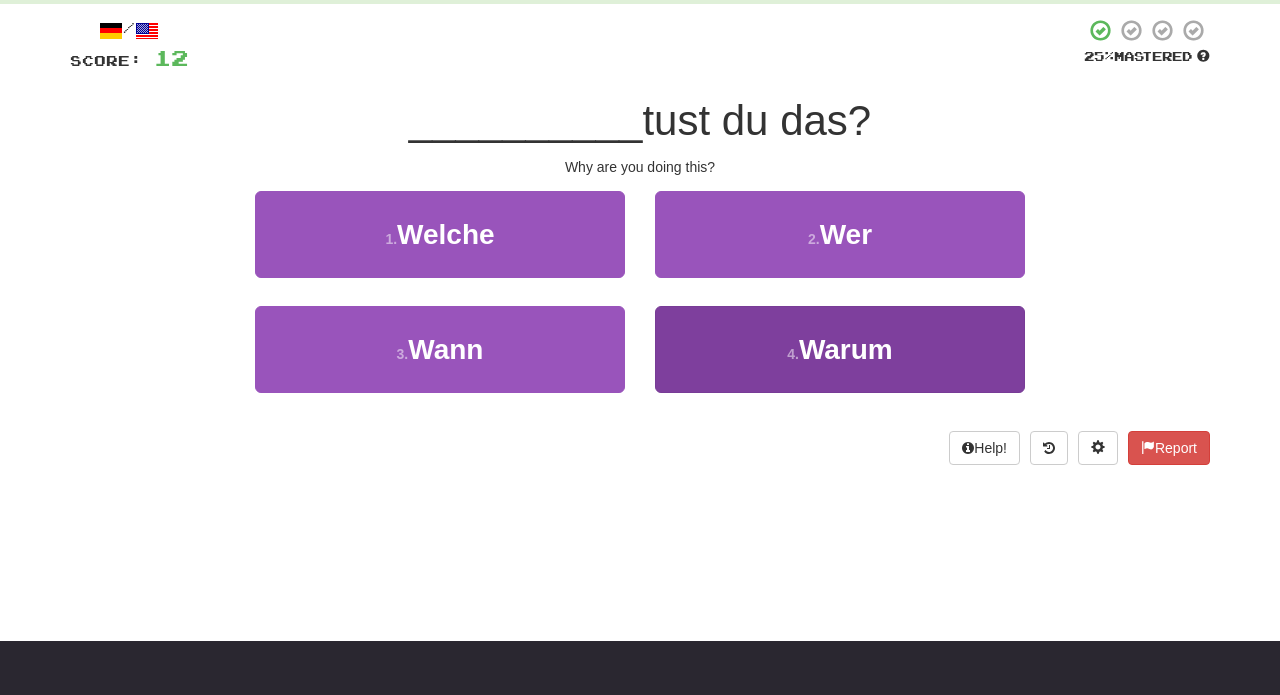 click on "Warum" at bounding box center [846, 349] 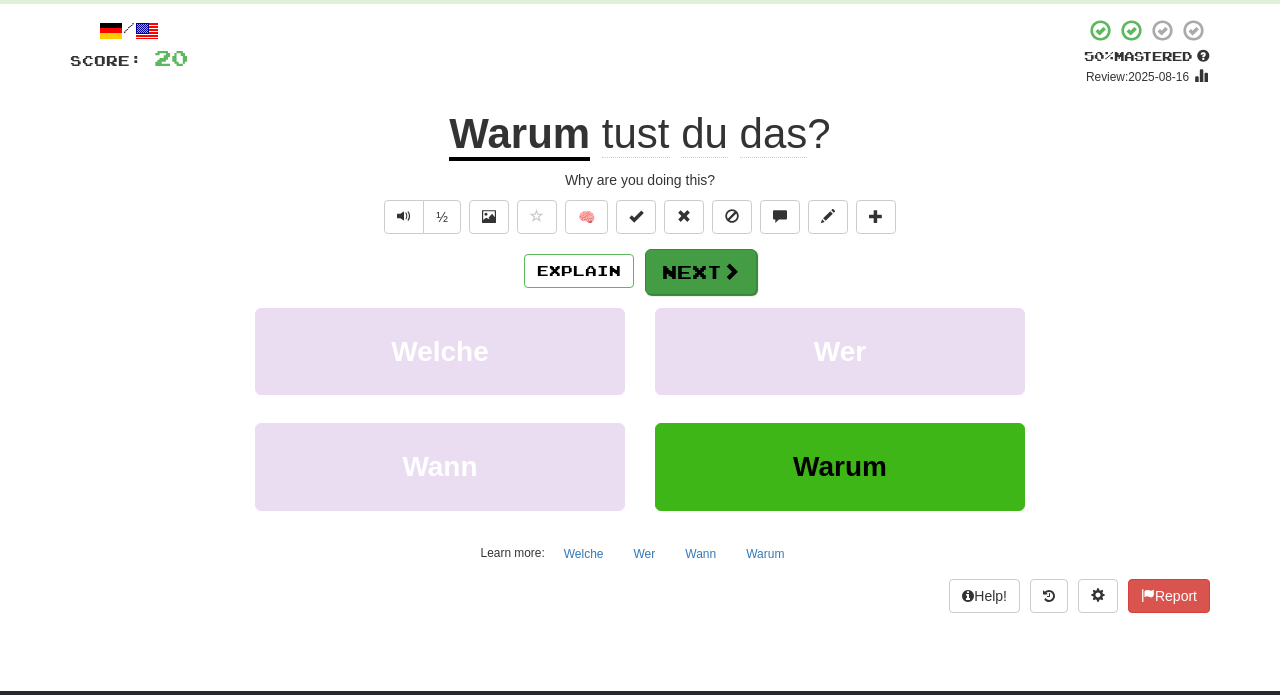 click on "Next" at bounding box center [701, 272] 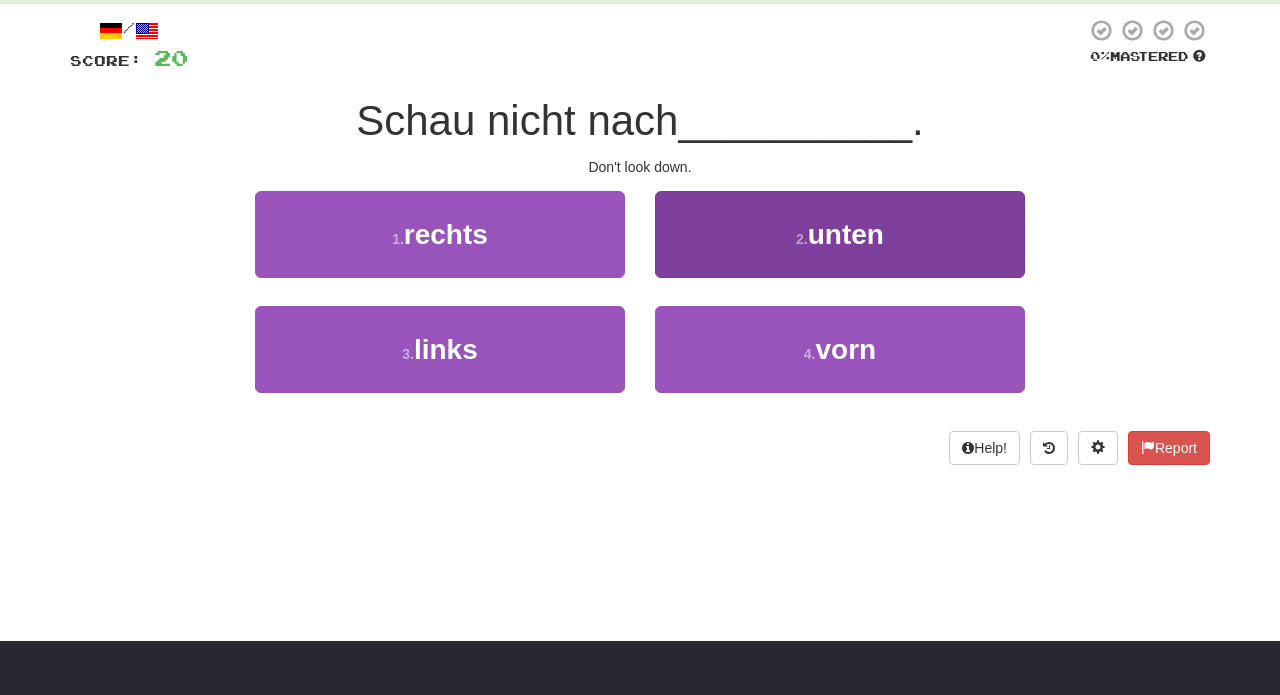 click on "2 .  unten" at bounding box center (840, 234) 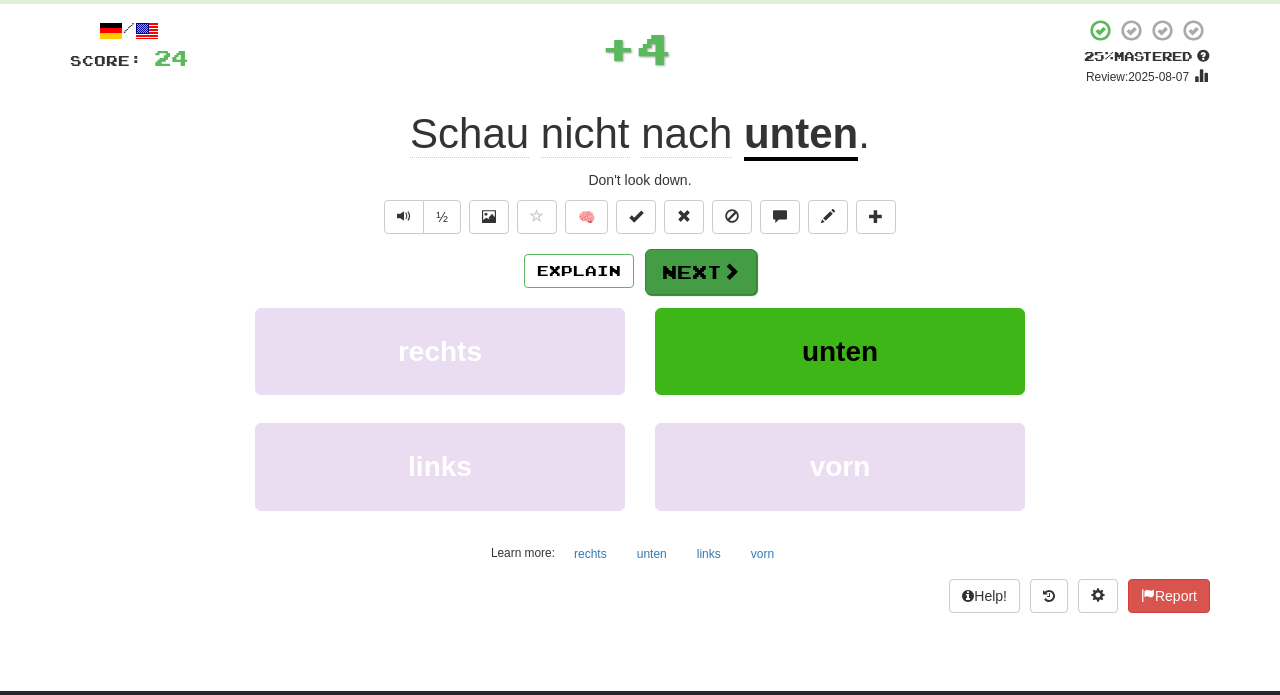 click on "Next" at bounding box center (701, 272) 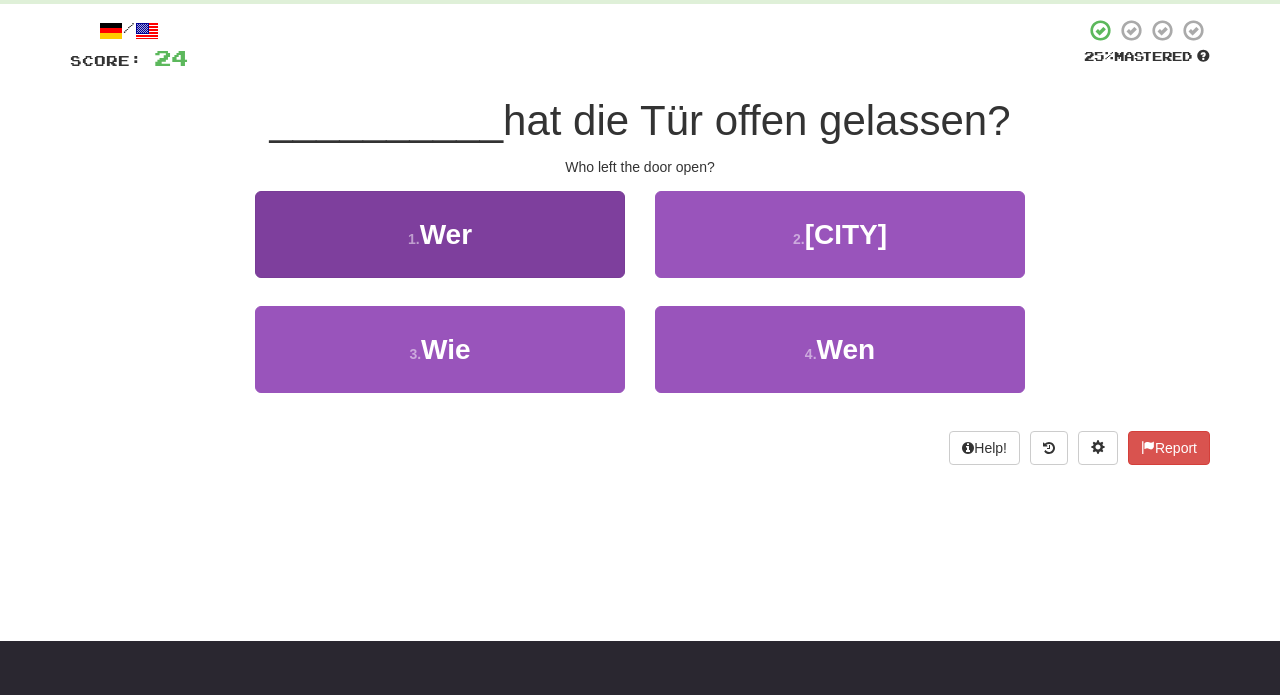 click on "1 .  Wer" at bounding box center [440, 234] 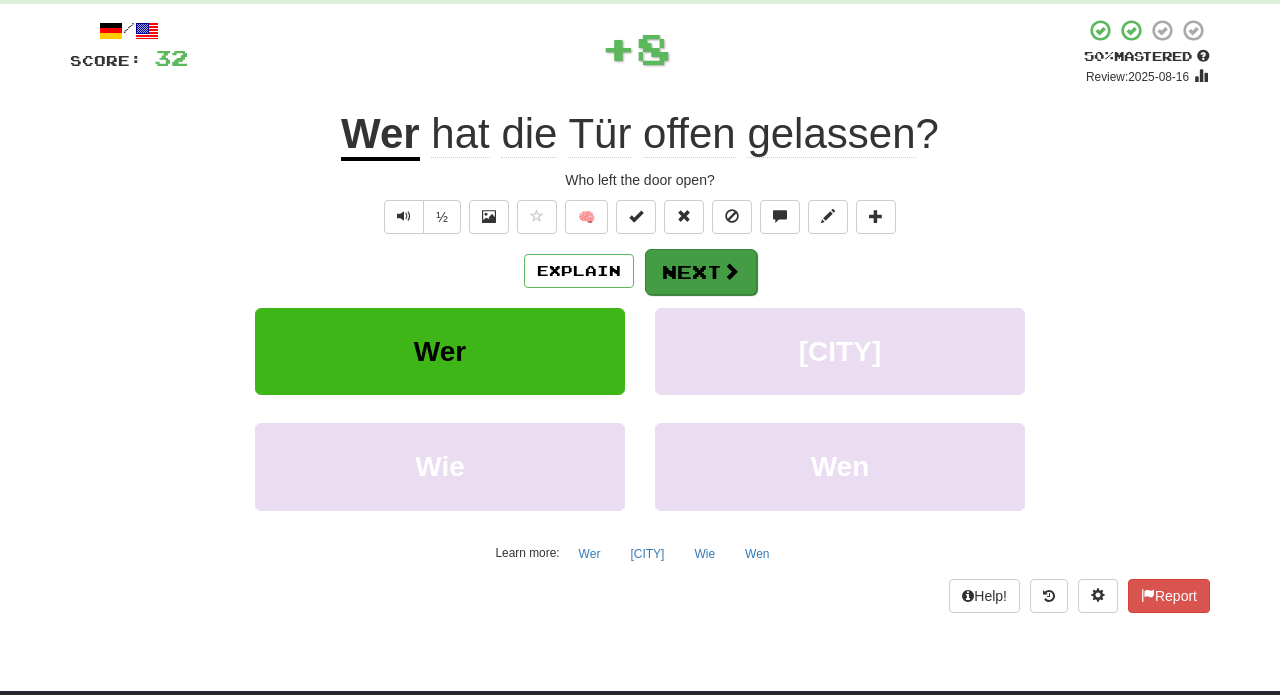click on "Next" at bounding box center [701, 272] 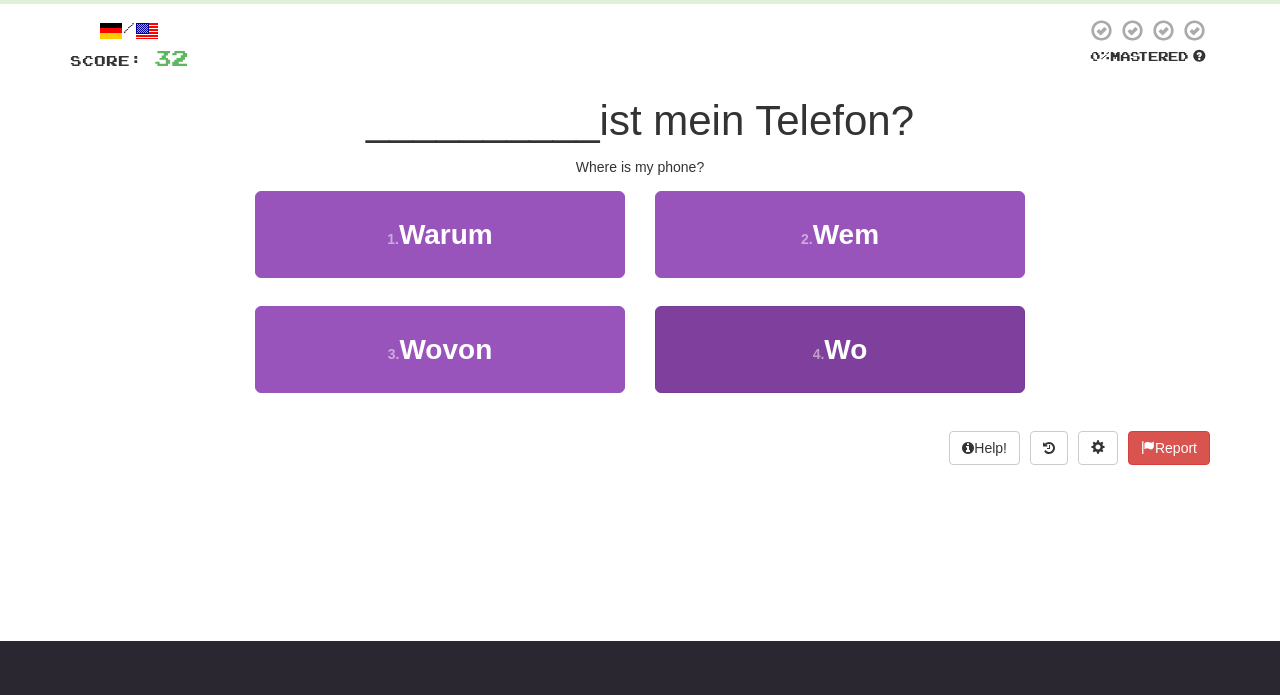 click on "4 ." at bounding box center [819, 354] 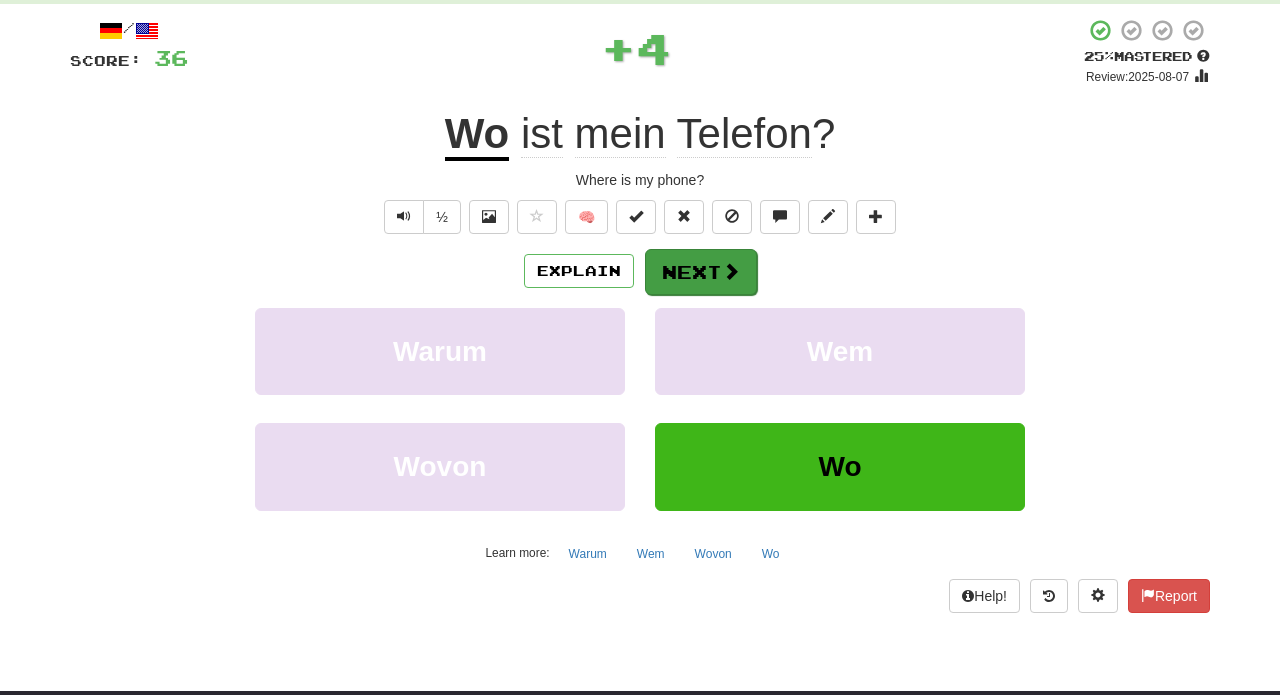 click on "Next" at bounding box center (701, 272) 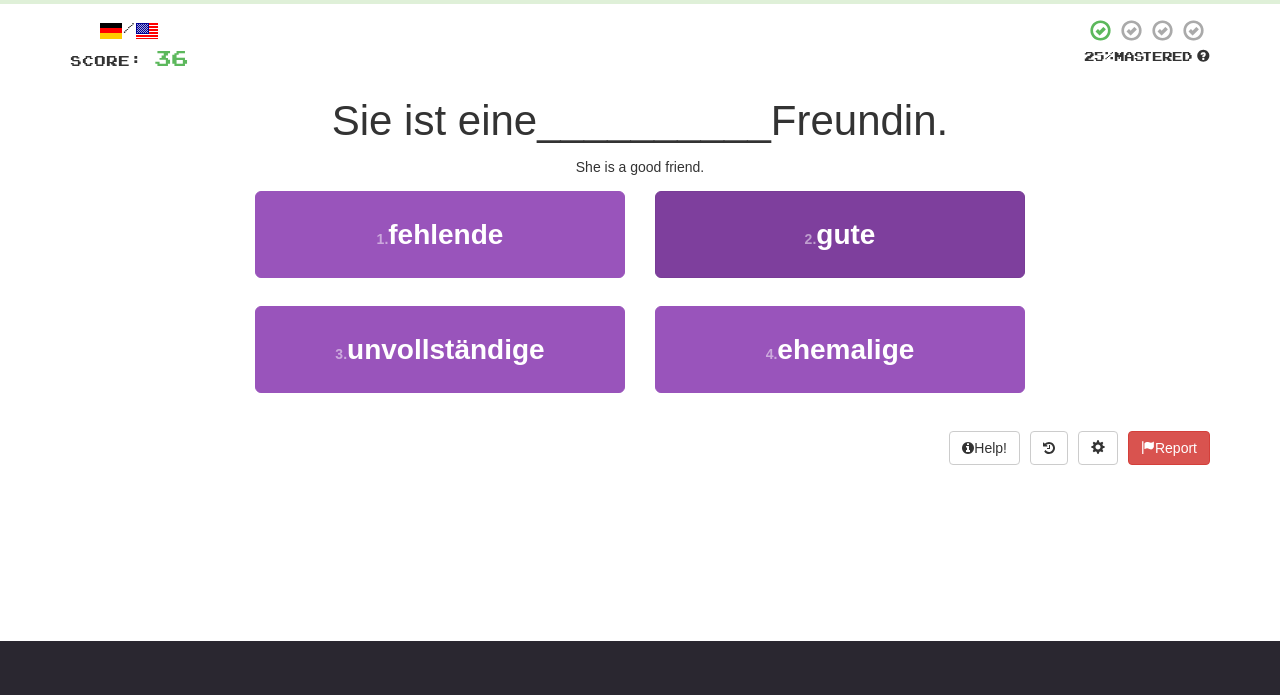 click on "2 . gute" at bounding box center (840, 234) 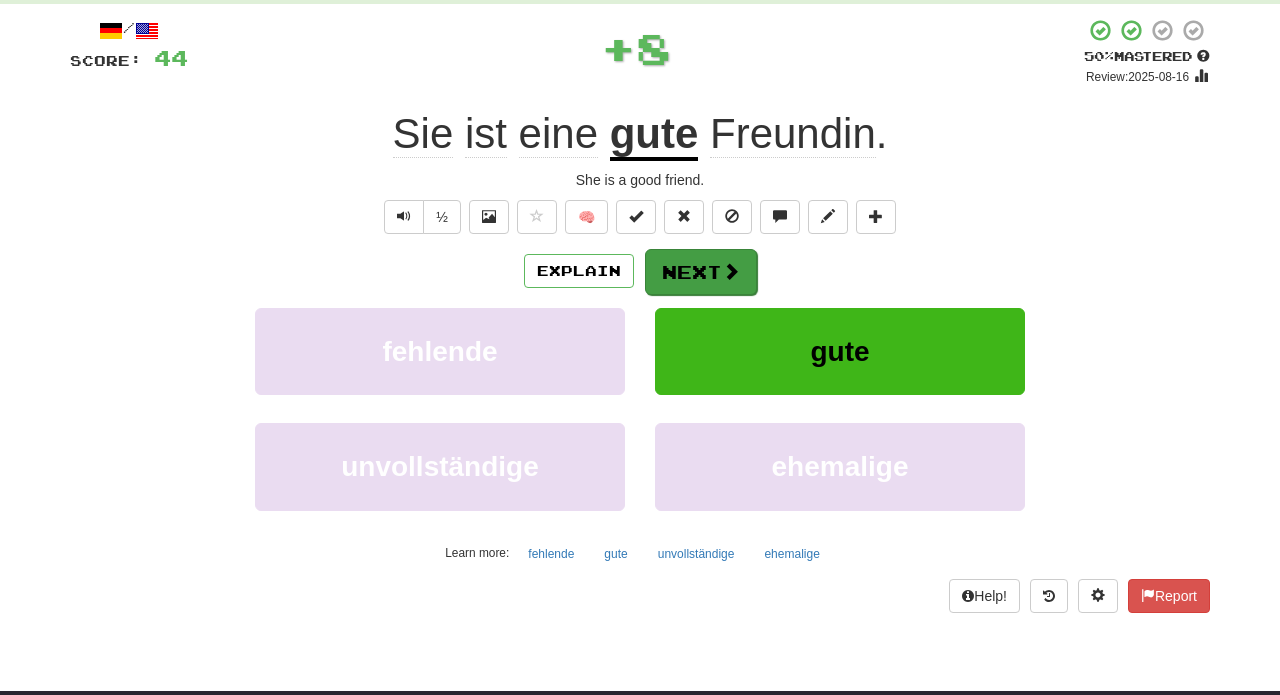 click on "Next" at bounding box center (701, 272) 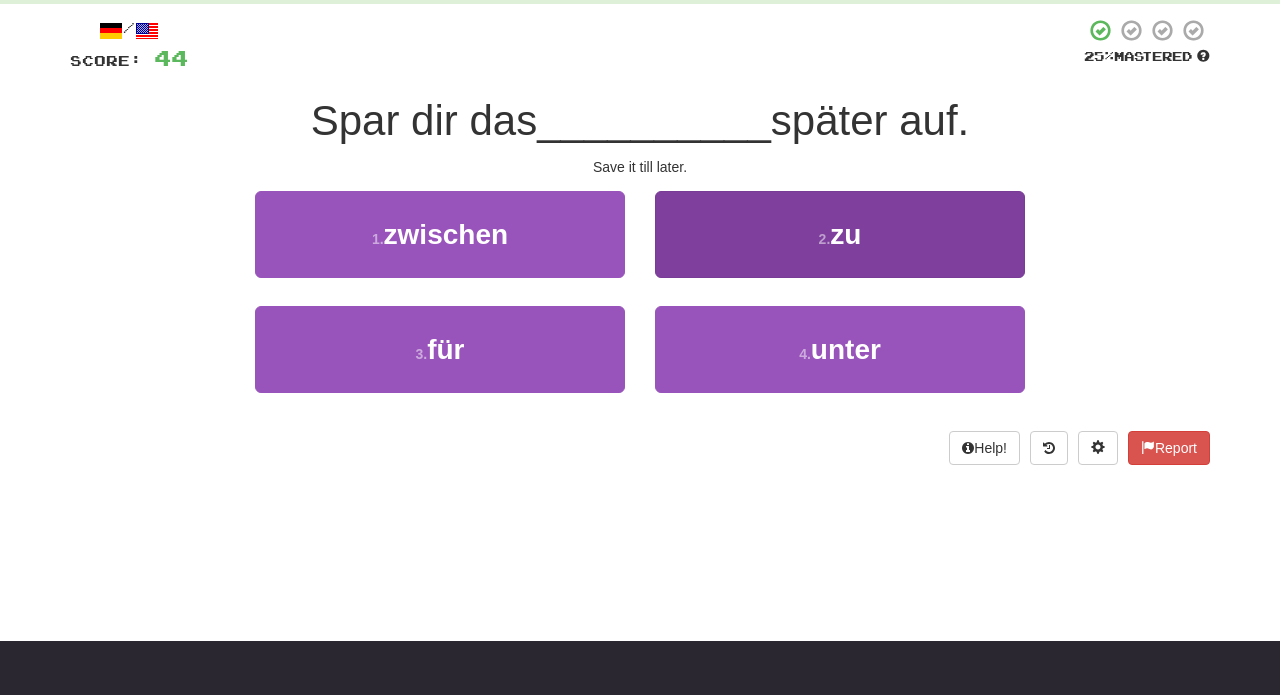 click on "2 ." at bounding box center (825, 239) 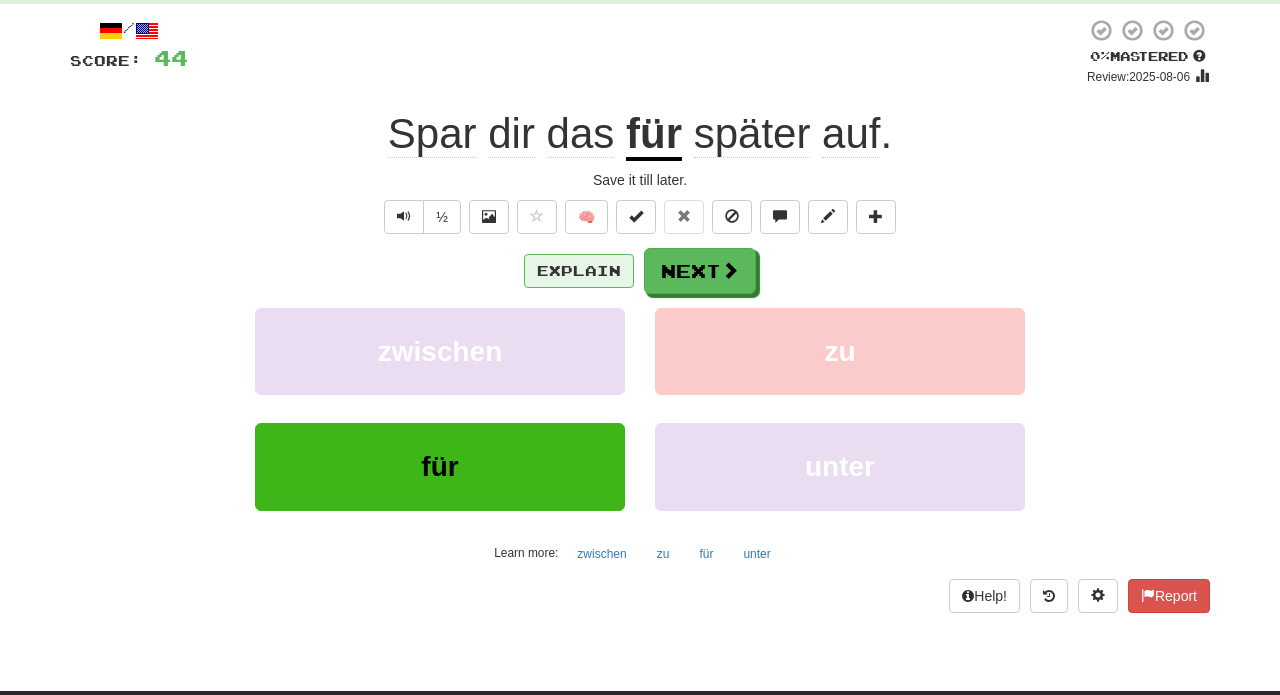 click on "Explain" at bounding box center (579, 271) 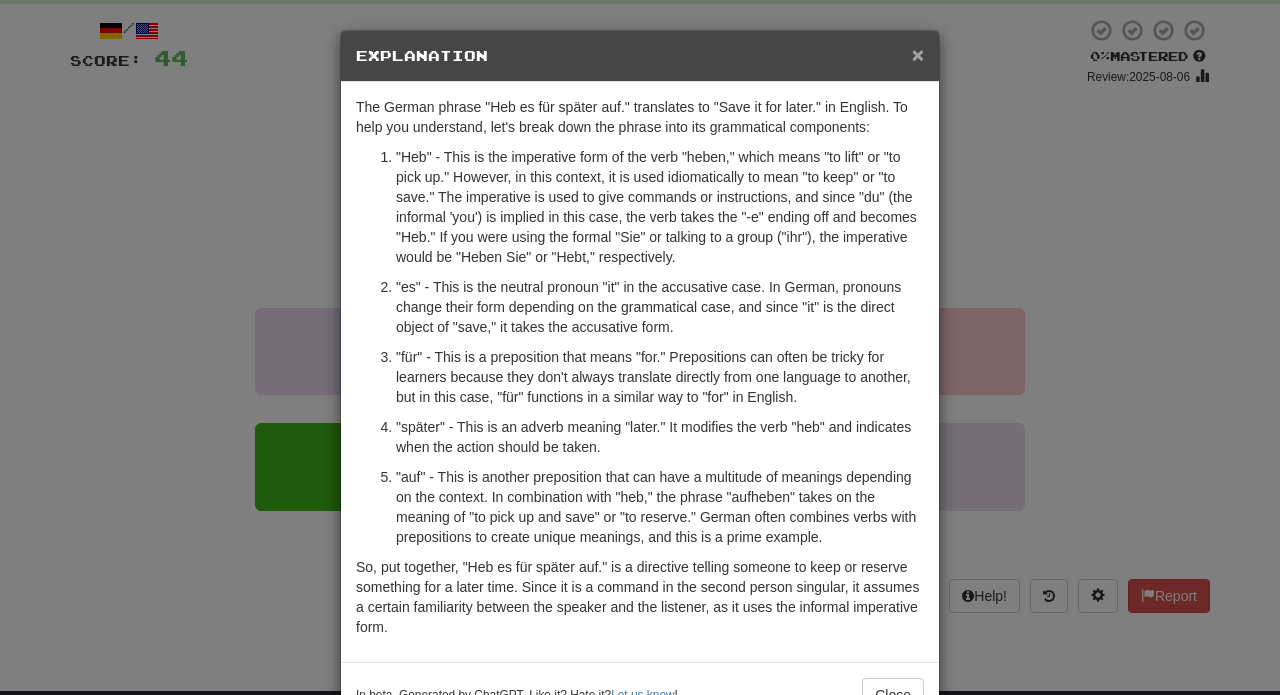 click on "×" at bounding box center (918, 54) 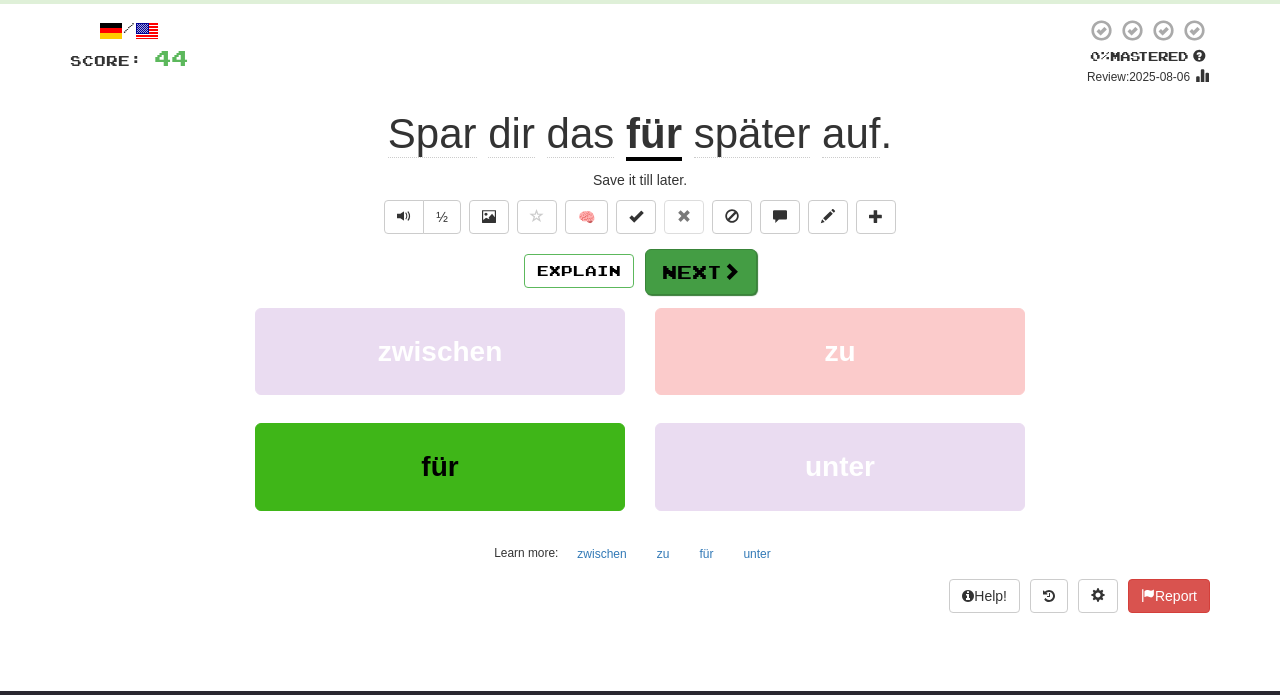 click on "Next" at bounding box center (701, 272) 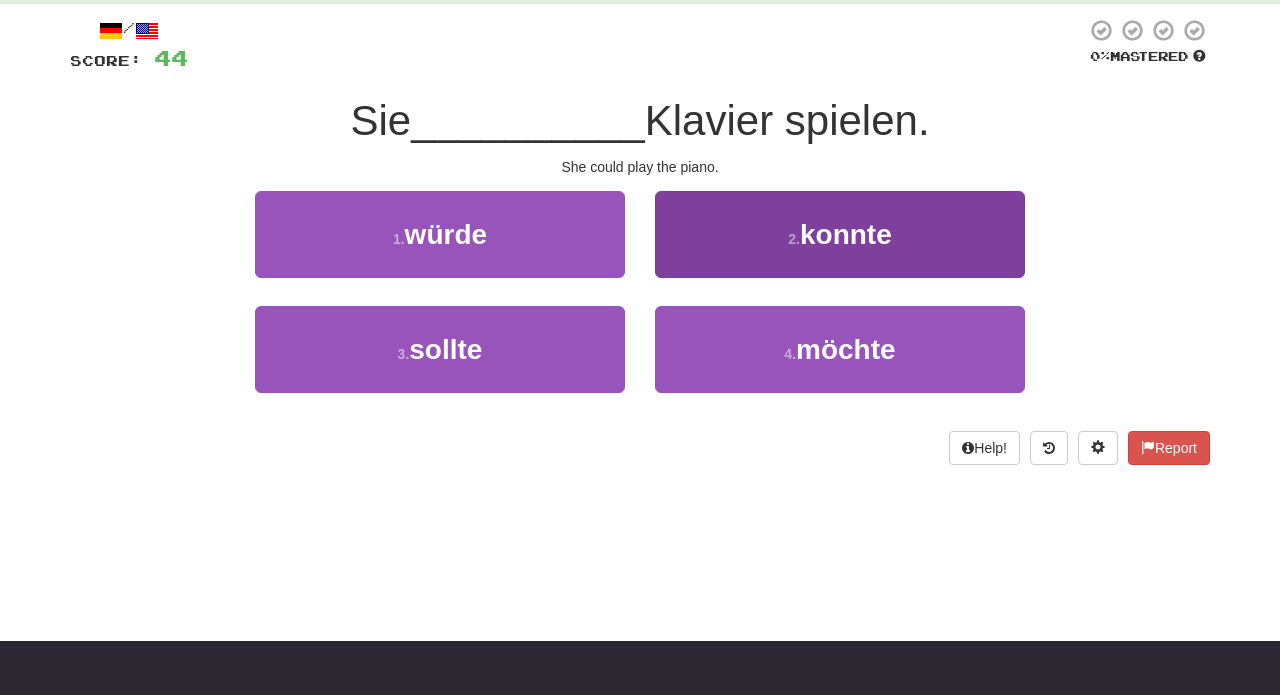 click on "konnte" at bounding box center (846, 234) 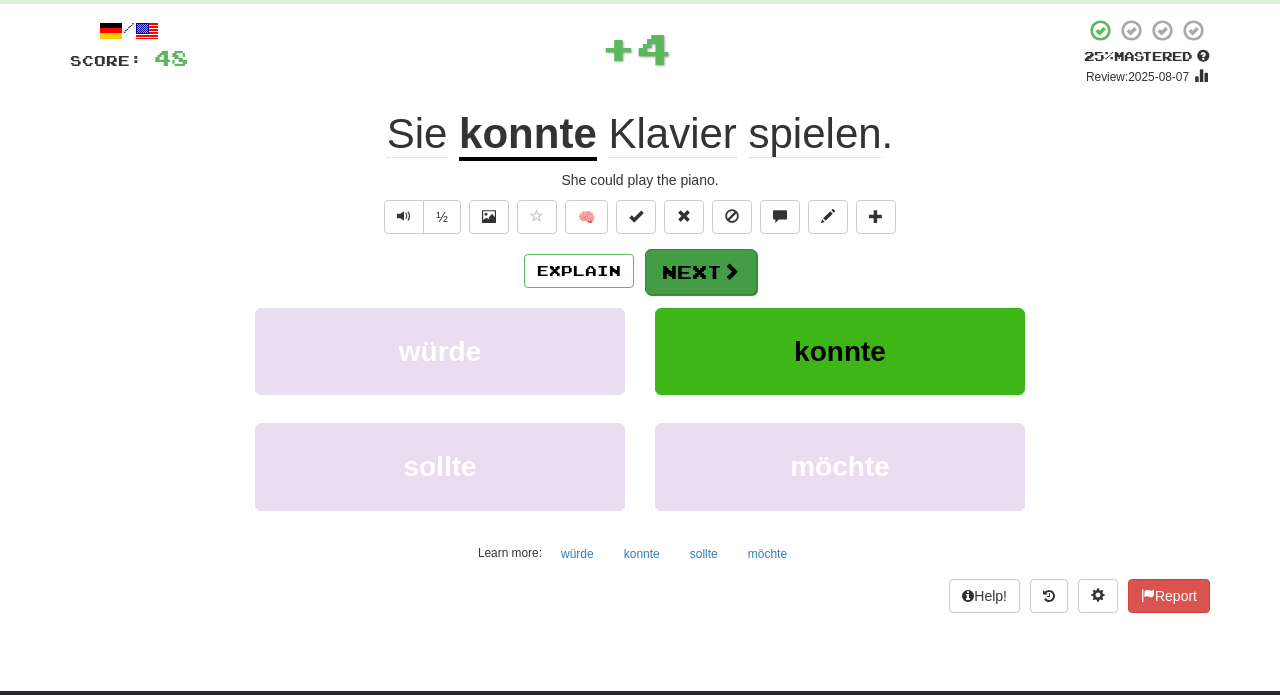 click on "Next" at bounding box center (701, 272) 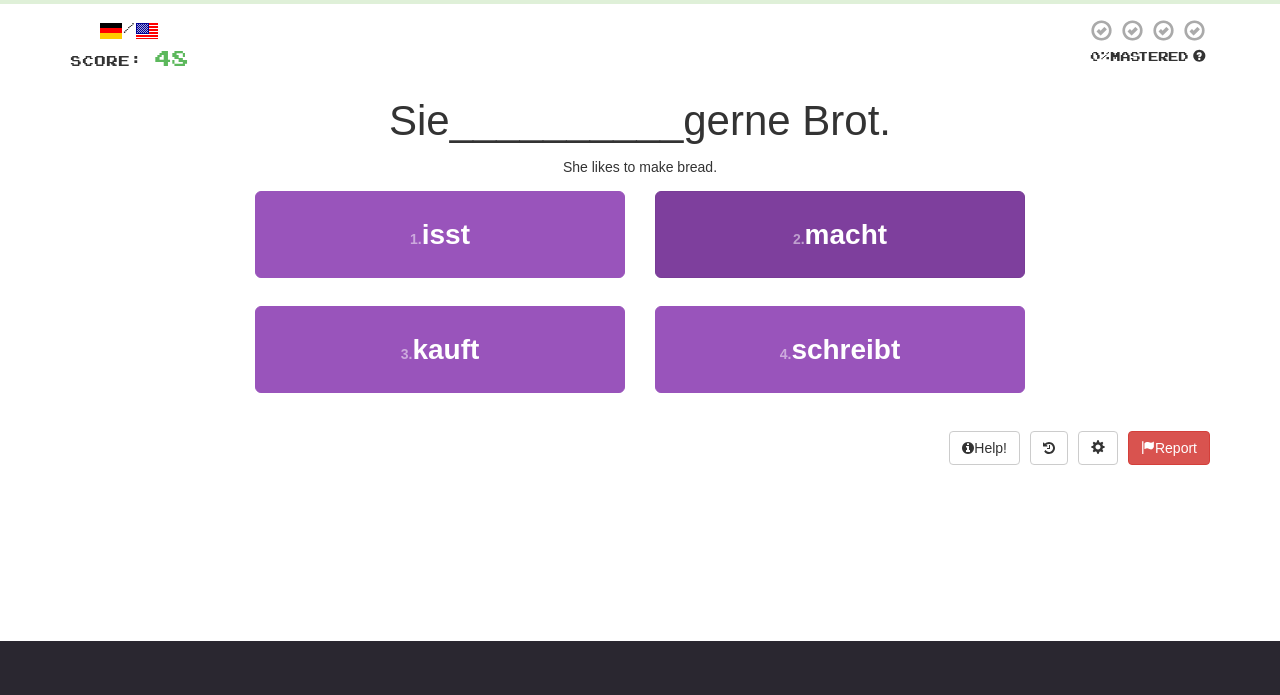 click on "macht" at bounding box center [846, 234] 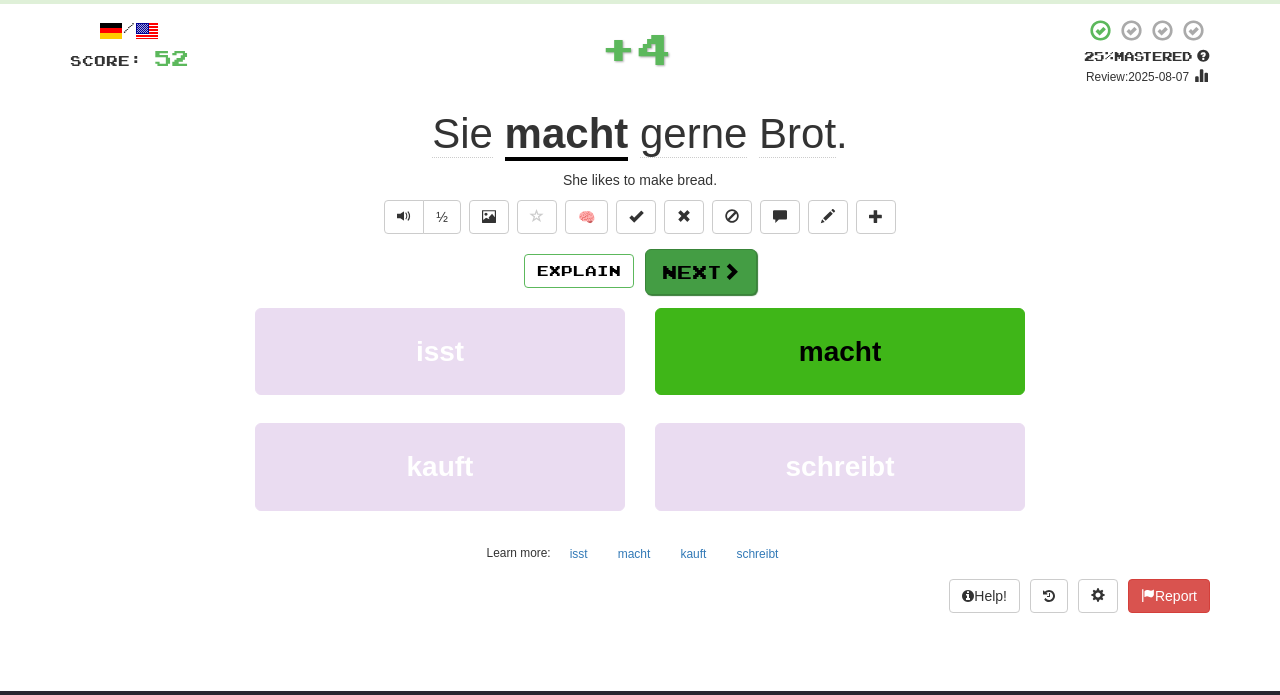 click on "Next" at bounding box center (701, 272) 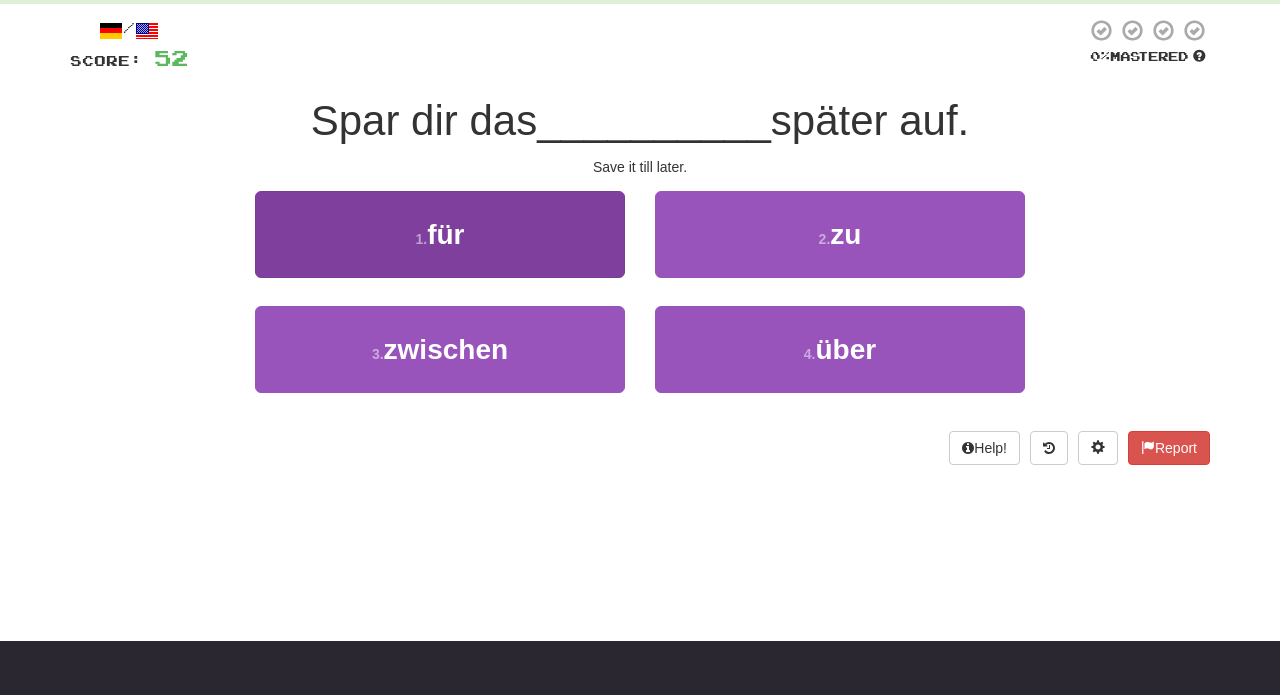 click on "1 .  für" at bounding box center [440, 234] 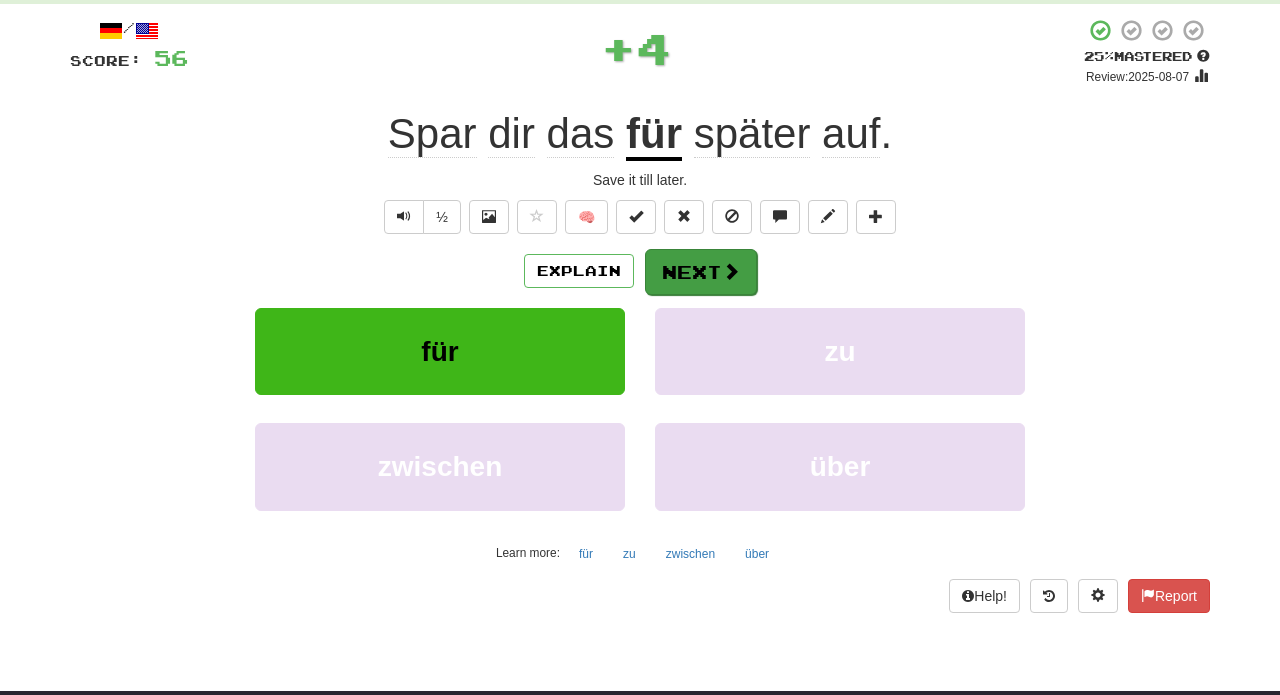 click on "Next" at bounding box center (701, 272) 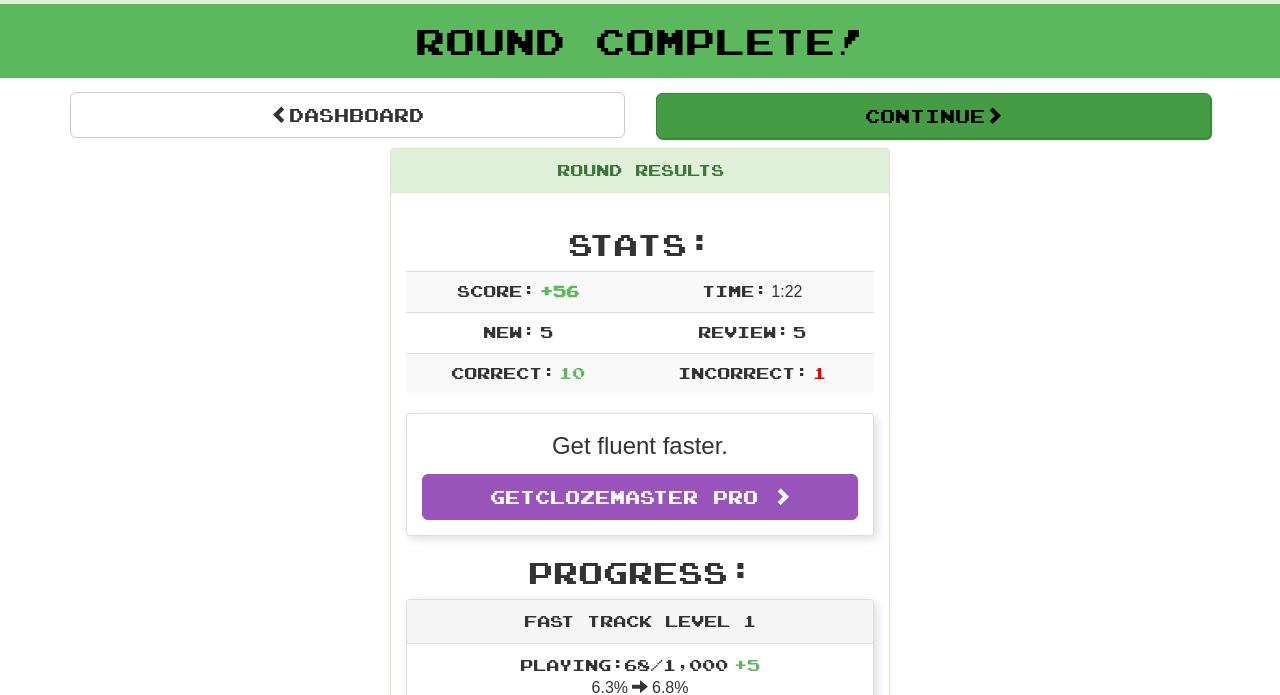 click on "Continue" at bounding box center [933, 116] 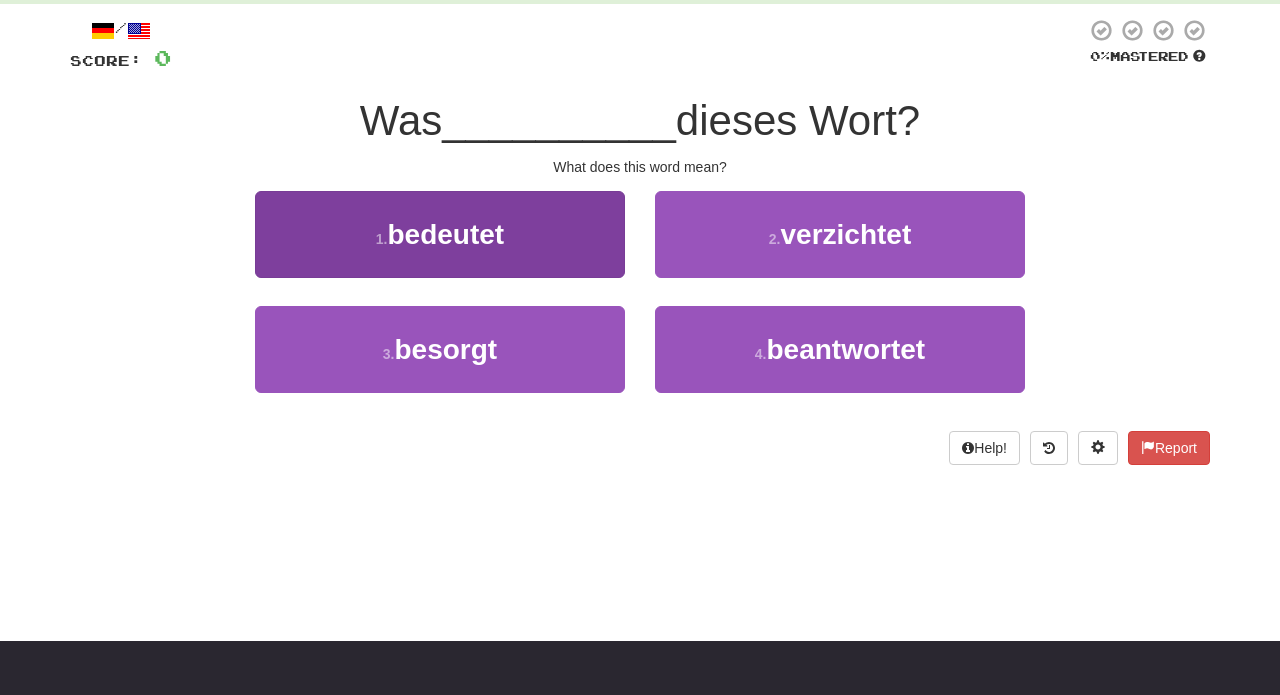 click on "bedeutet" at bounding box center [446, 234] 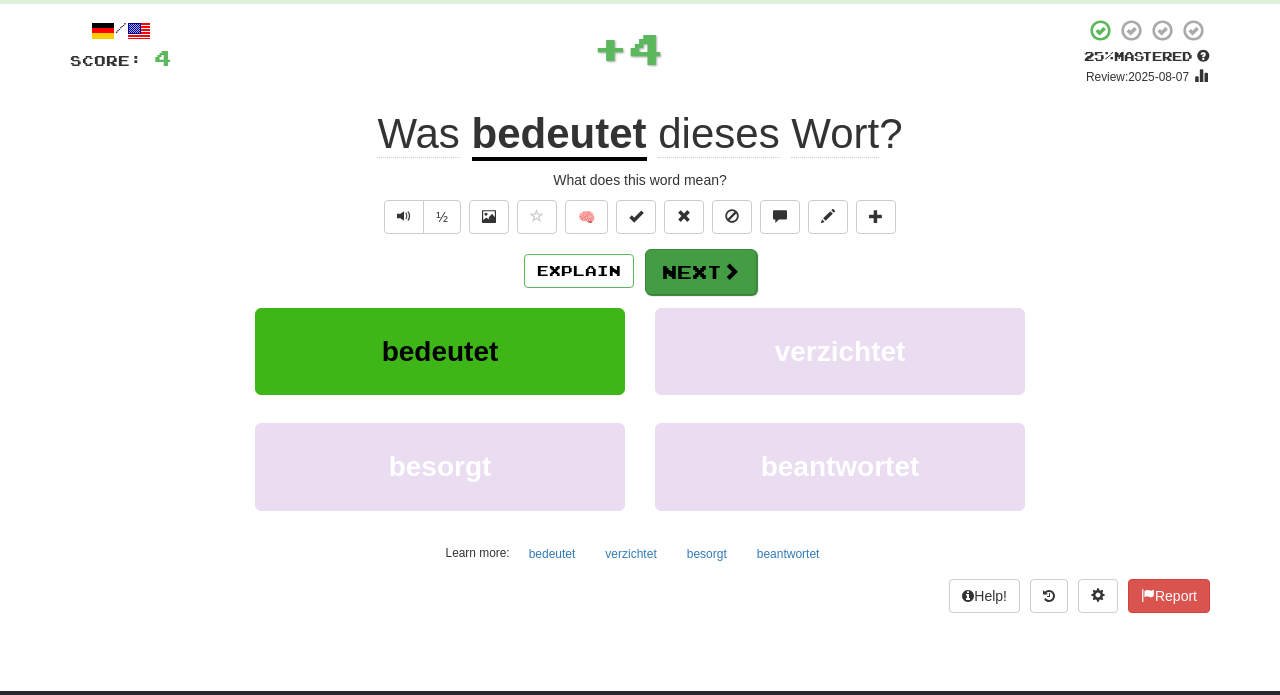 click on "Next" at bounding box center (701, 272) 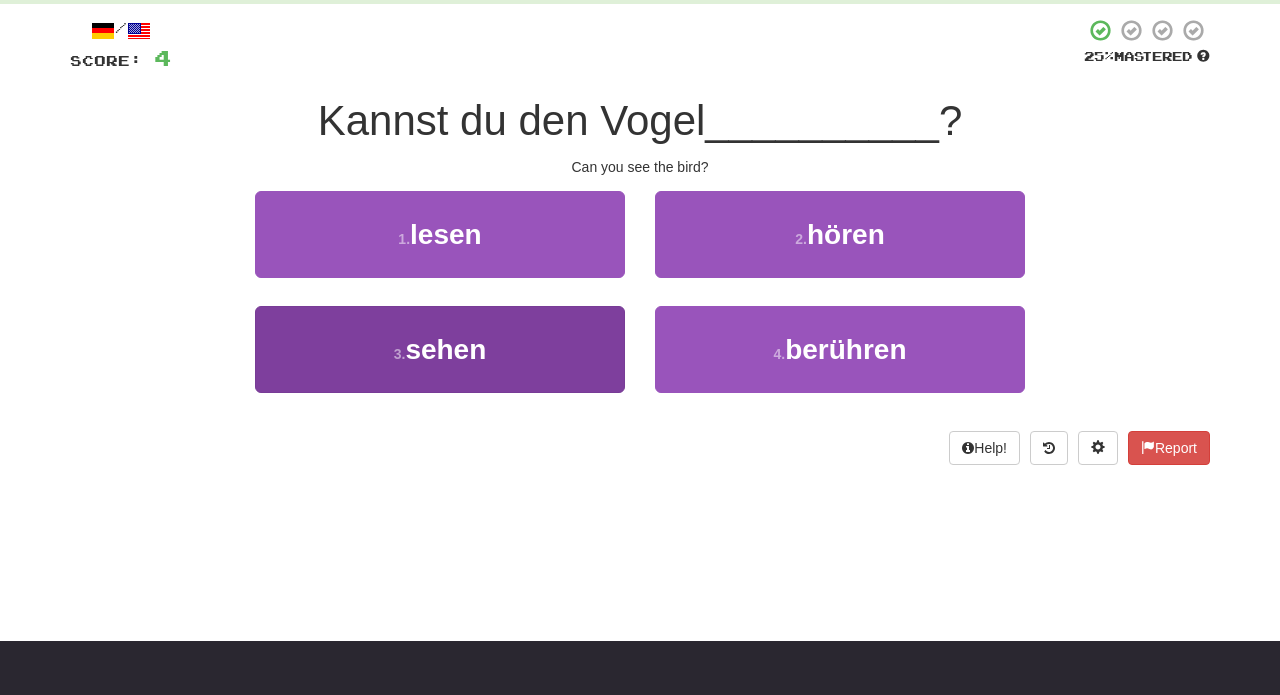 click on "sehen" at bounding box center (445, 349) 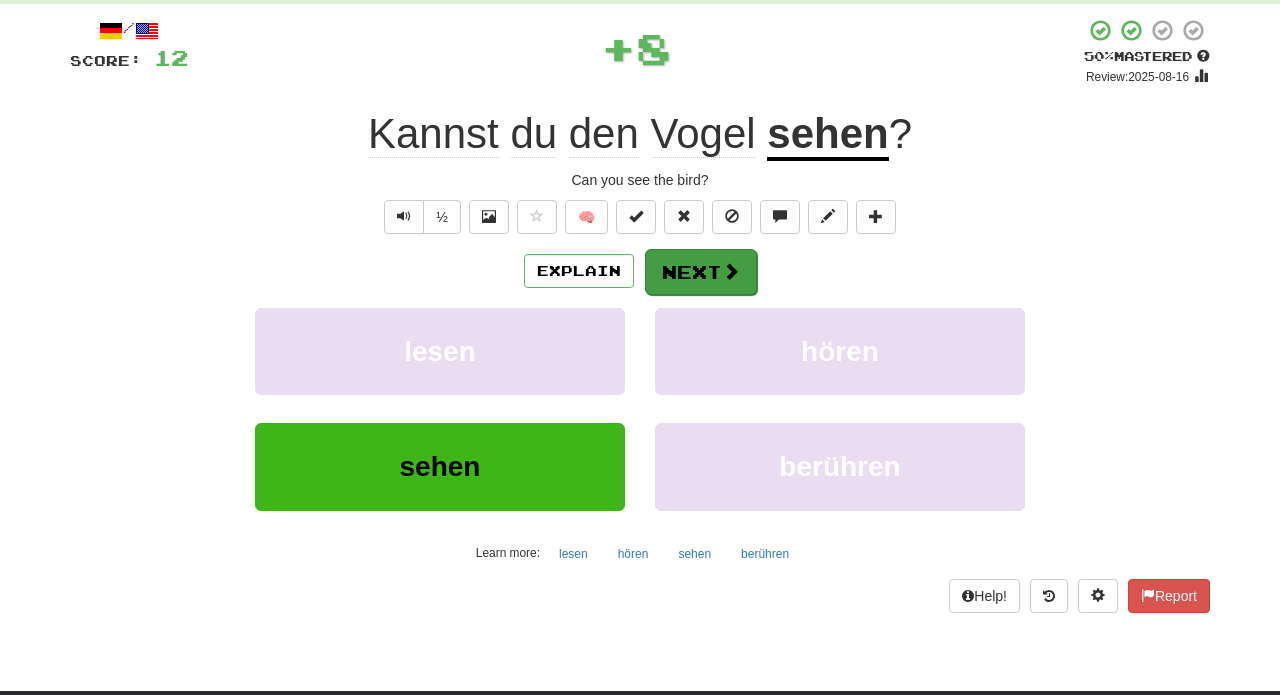 click on "Next" at bounding box center (701, 272) 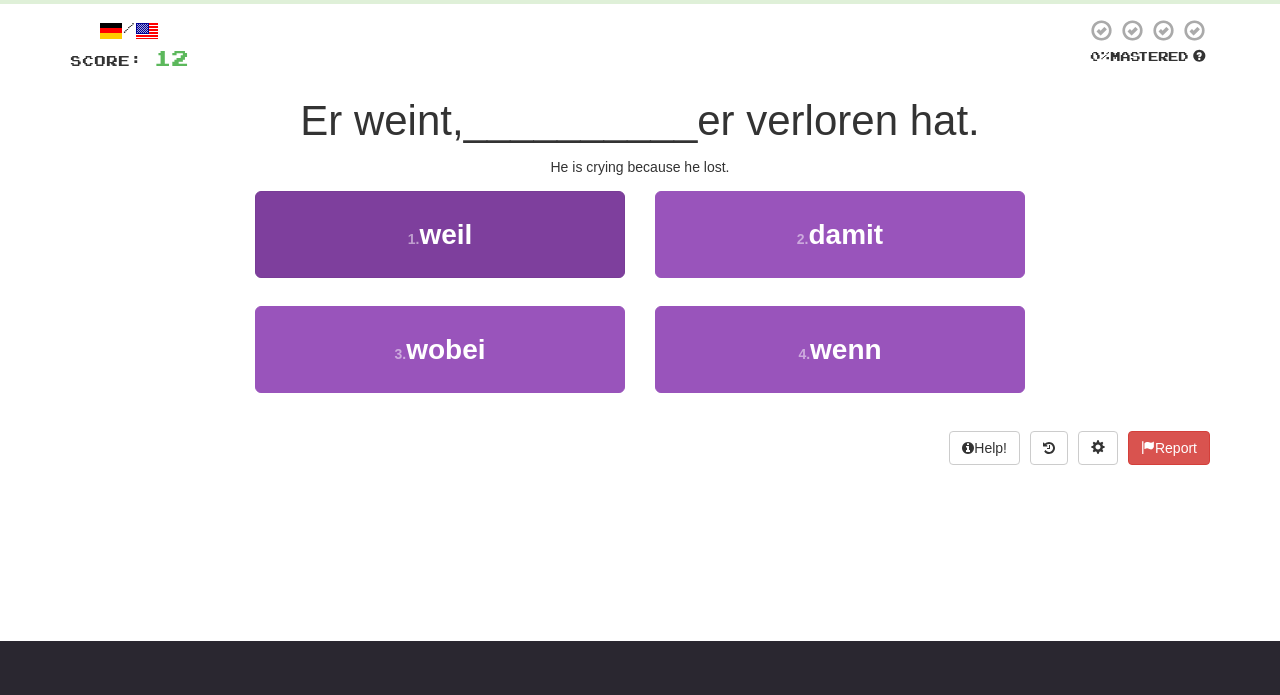 click on "1 .  weil" at bounding box center (440, 234) 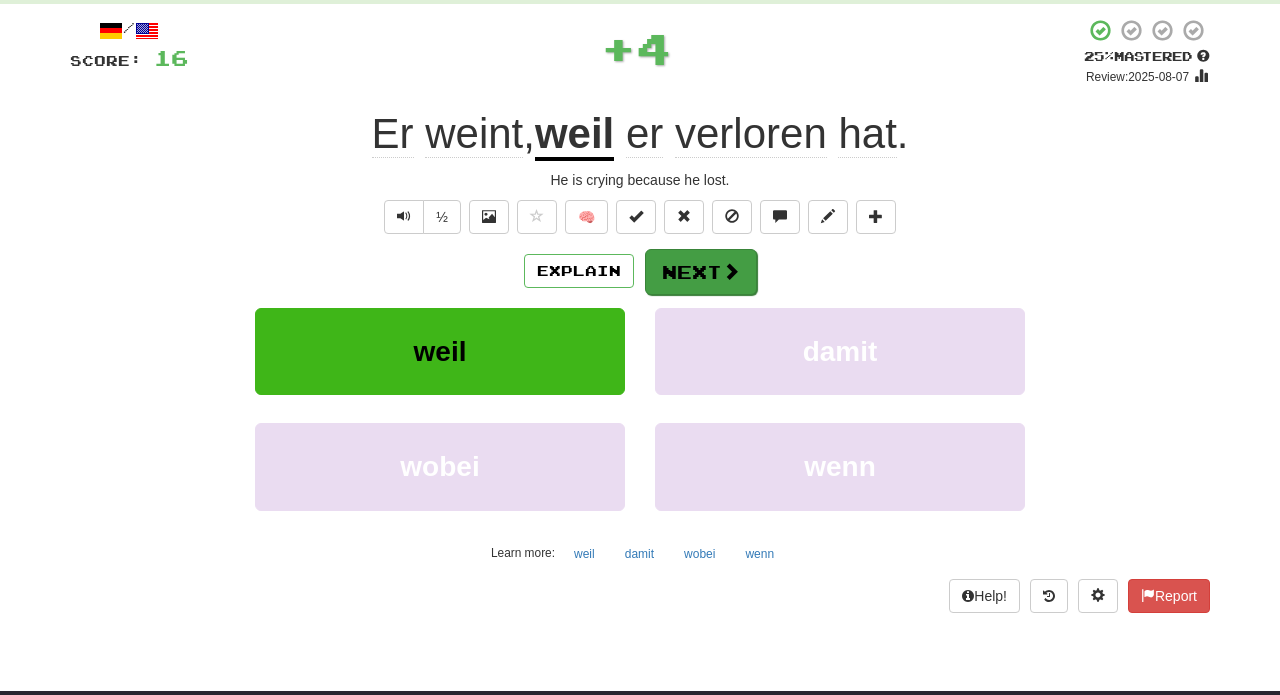 click at bounding box center (731, 271) 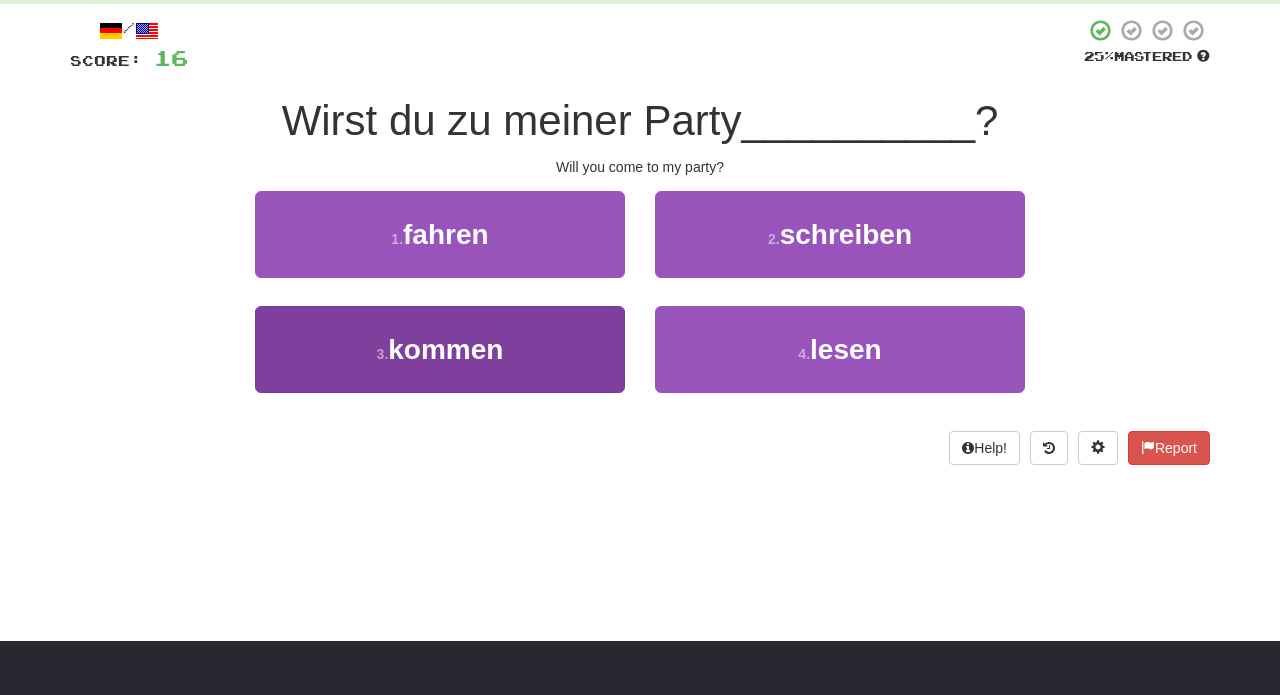 click on "3 .  kommen" at bounding box center [440, 349] 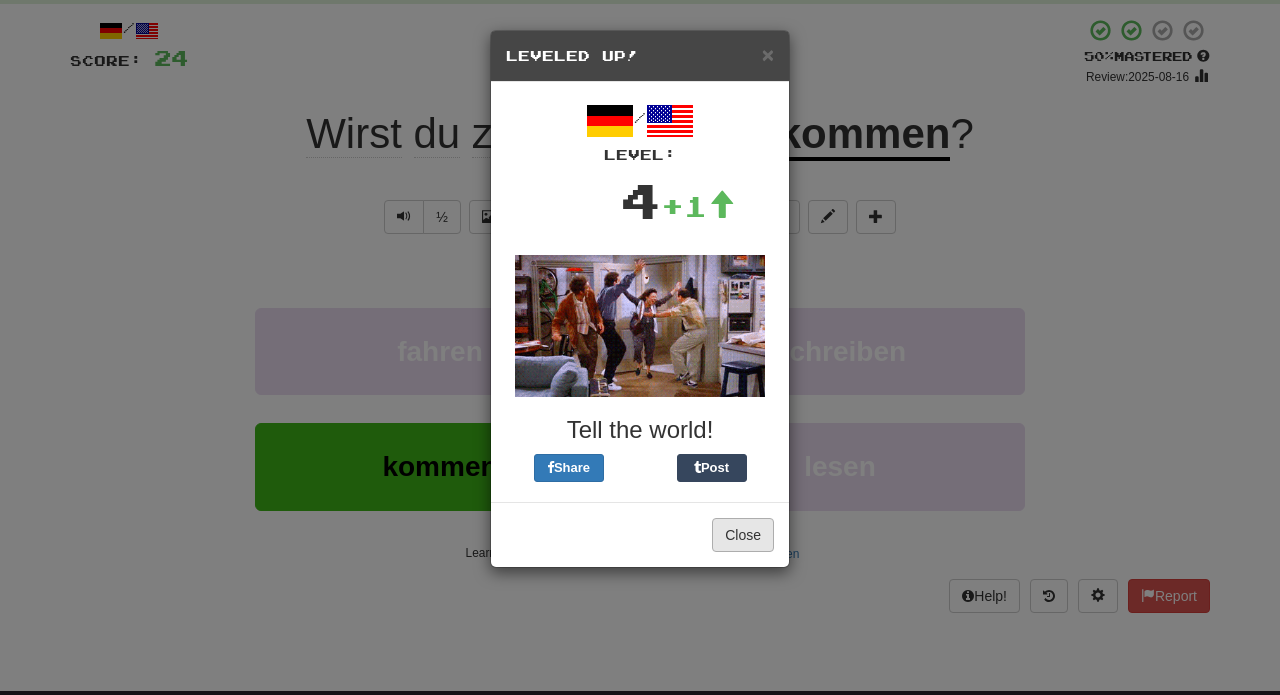 click on "Close" at bounding box center [743, 535] 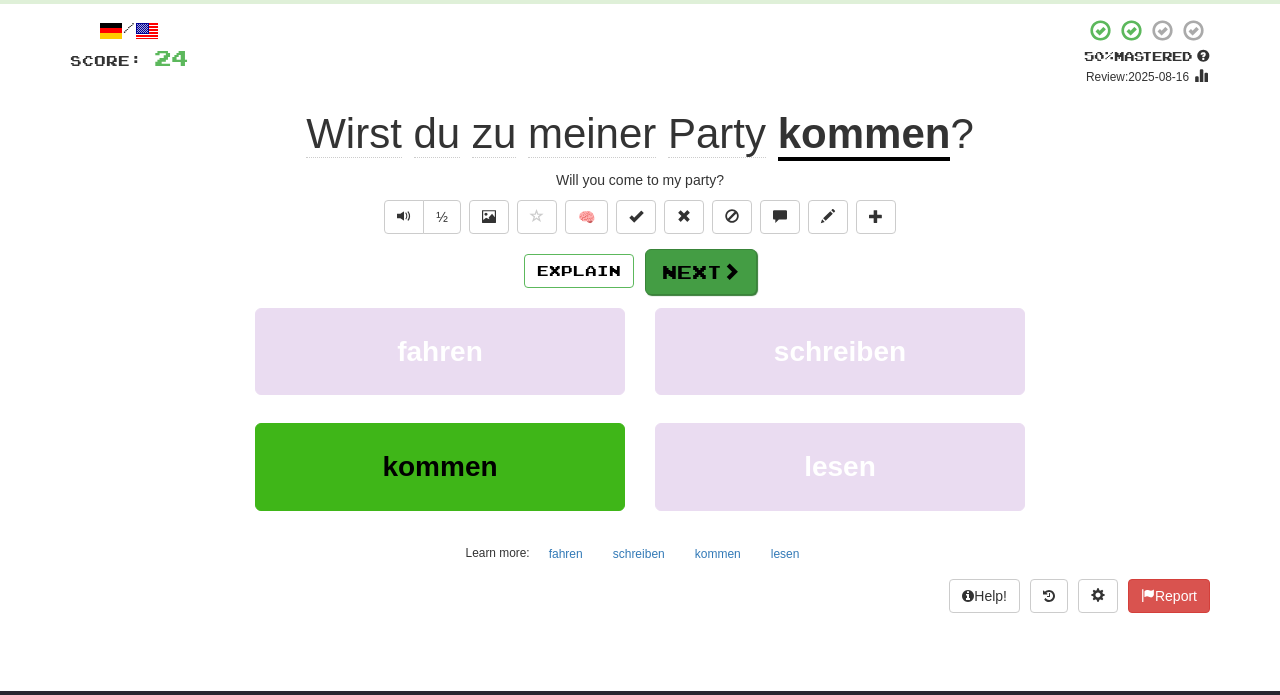 click on "Next" at bounding box center (701, 272) 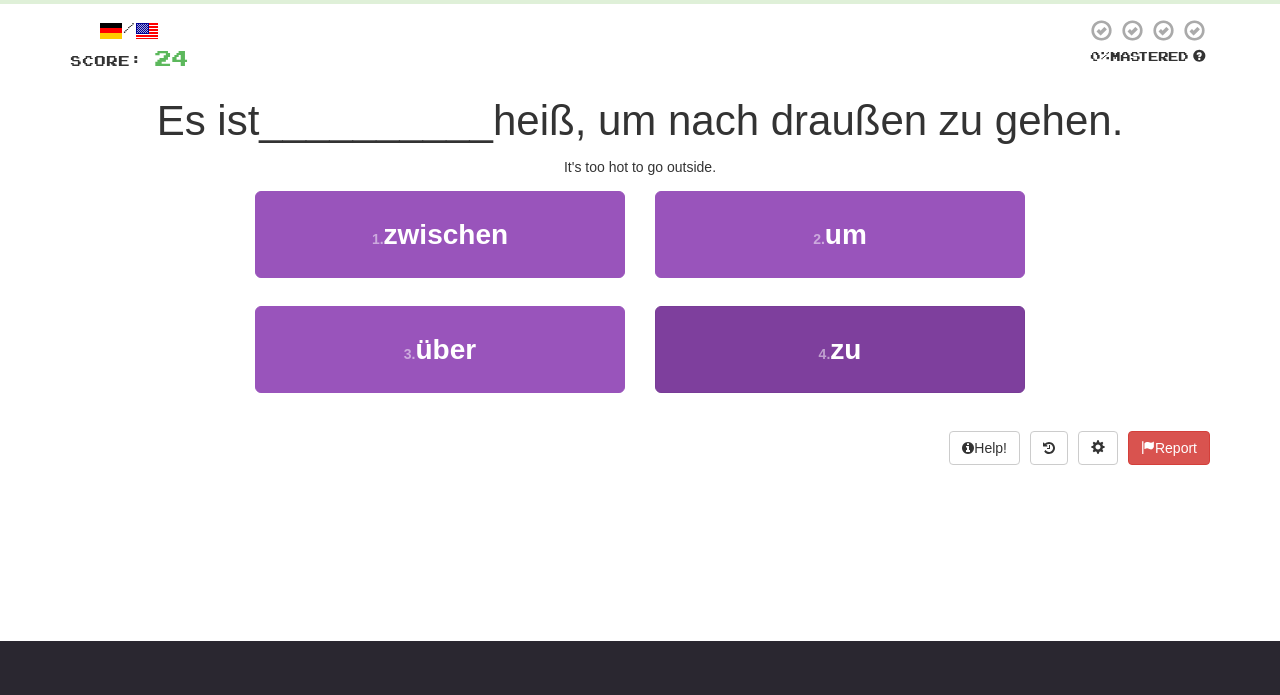 click on "4 .  zu" at bounding box center (840, 349) 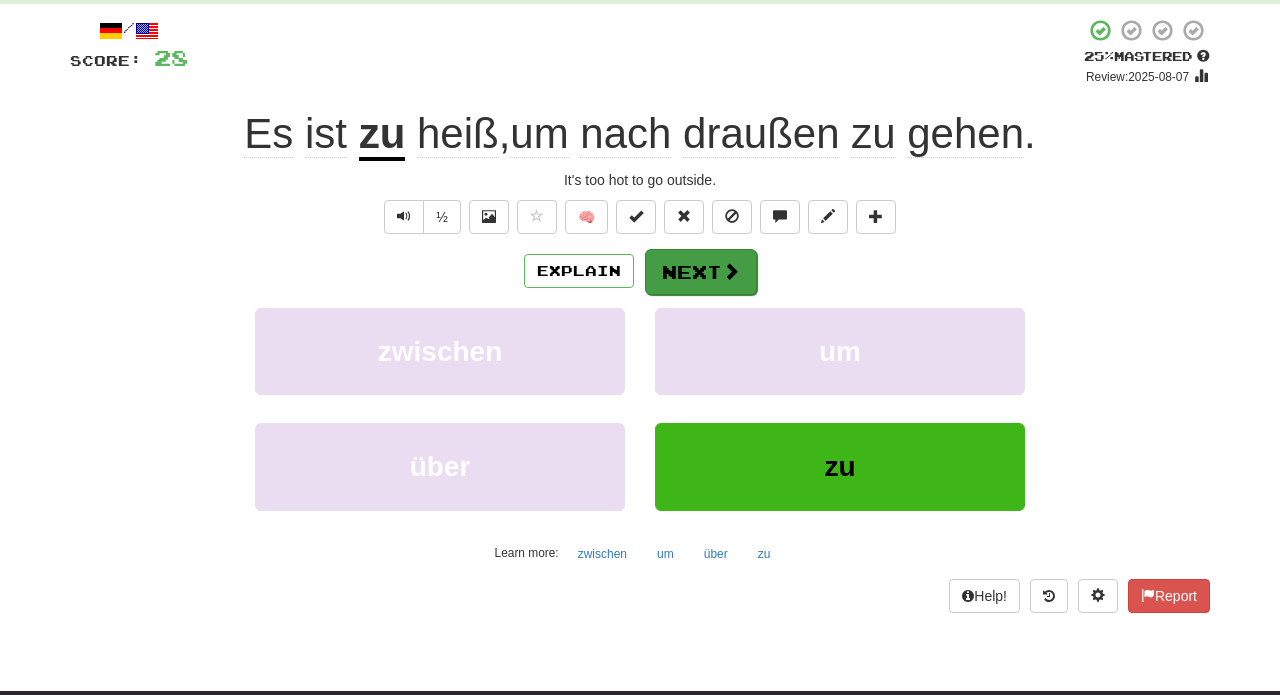 click on "Next" at bounding box center [701, 272] 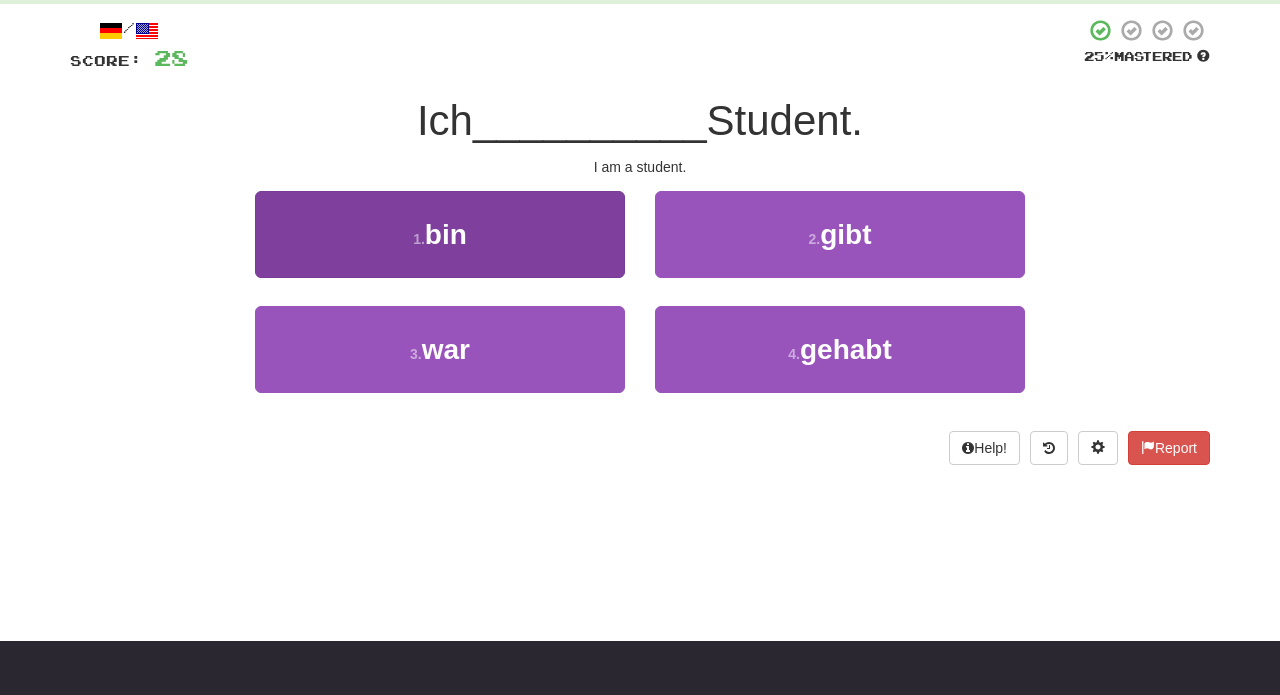 click on "1 .  bin" at bounding box center [440, 234] 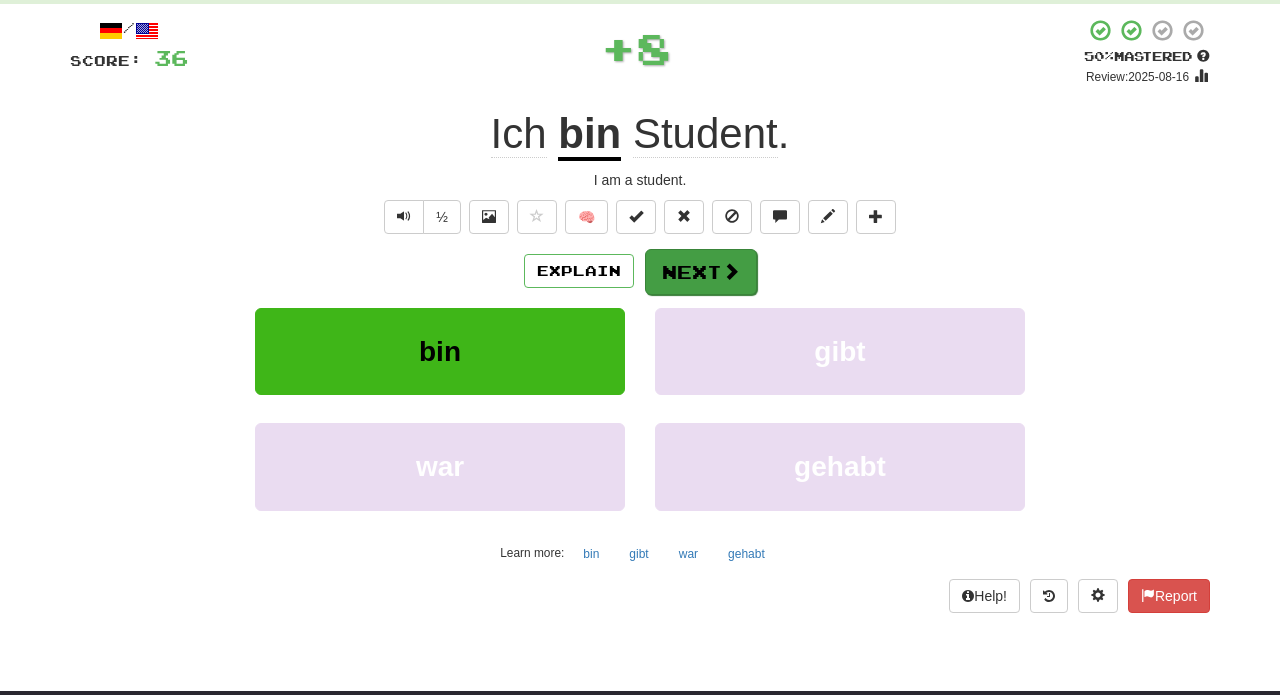 click on "Next" at bounding box center [701, 272] 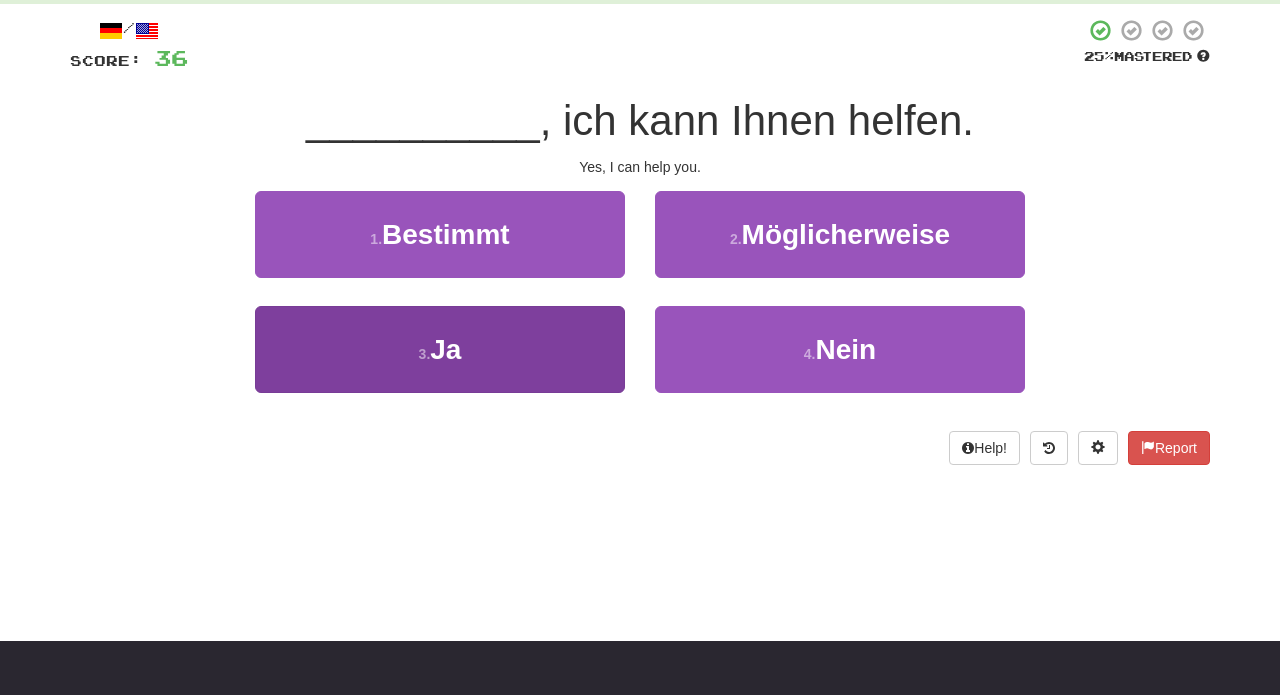 click on "3 .  Ja" at bounding box center (440, 349) 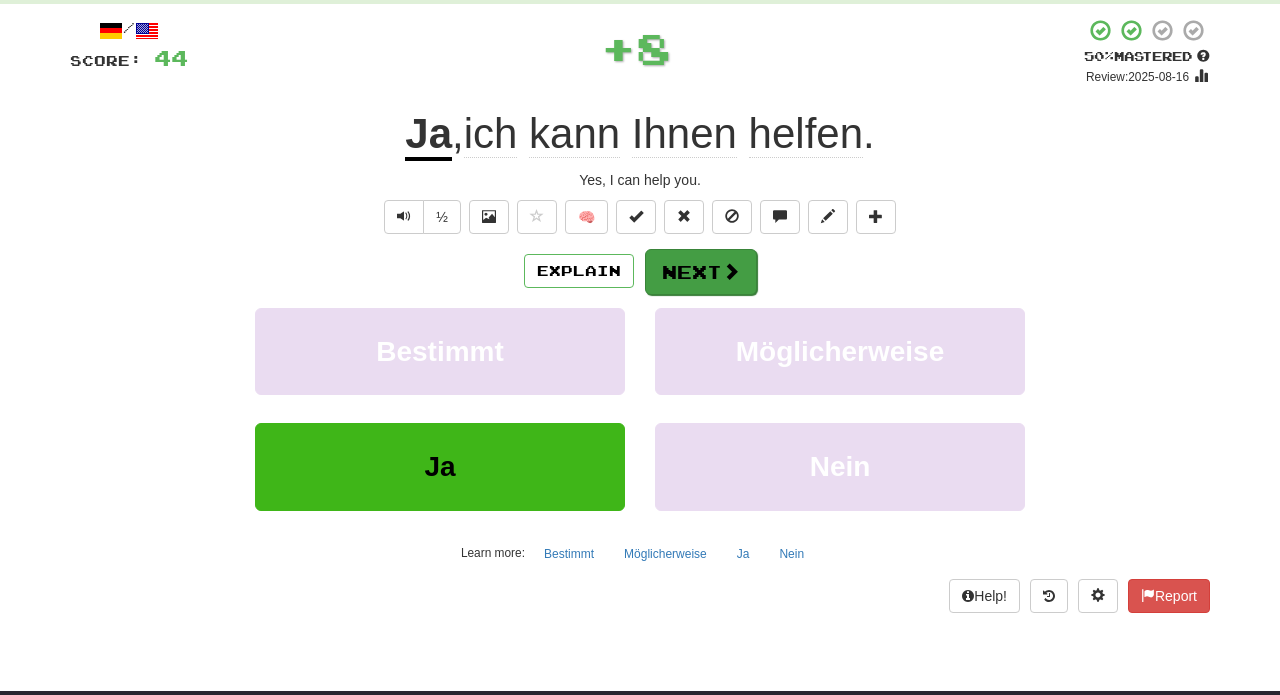click on "Next" at bounding box center (701, 272) 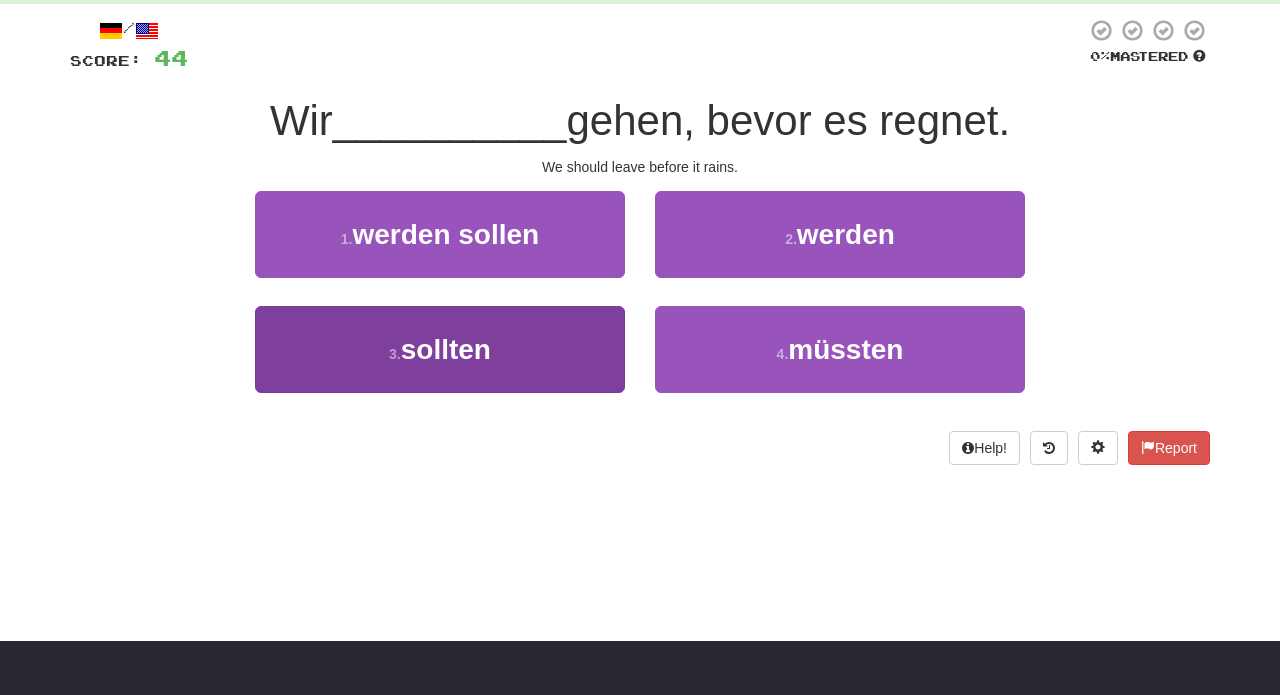 click on "3 .  sollten" at bounding box center [440, 349] 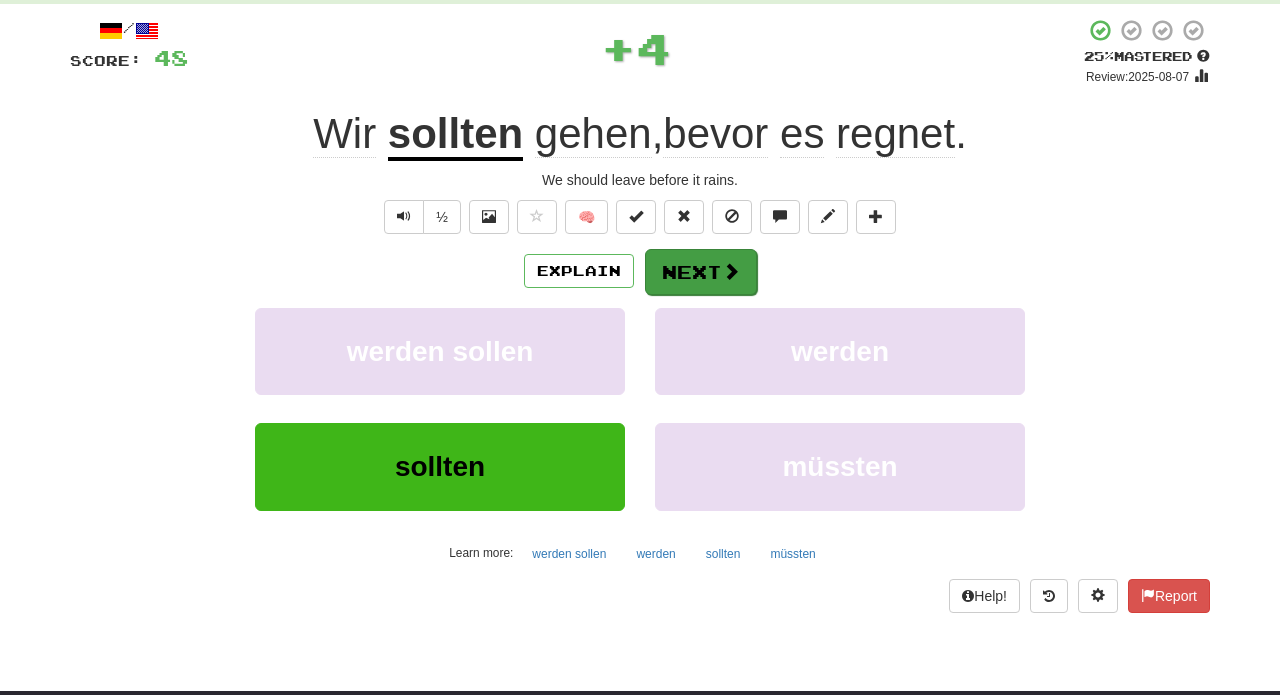 click on "Next" at bounding box center (701, 272) 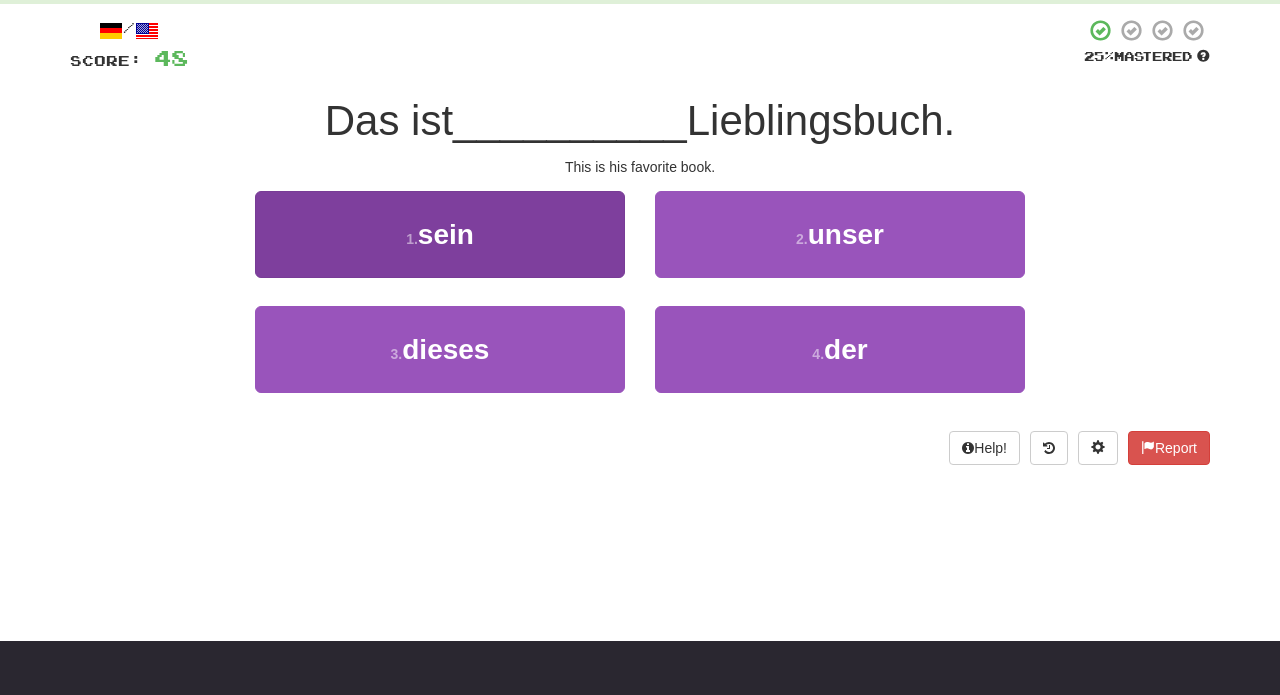 click on "1 .  sein" at bounding box center (440, 234) 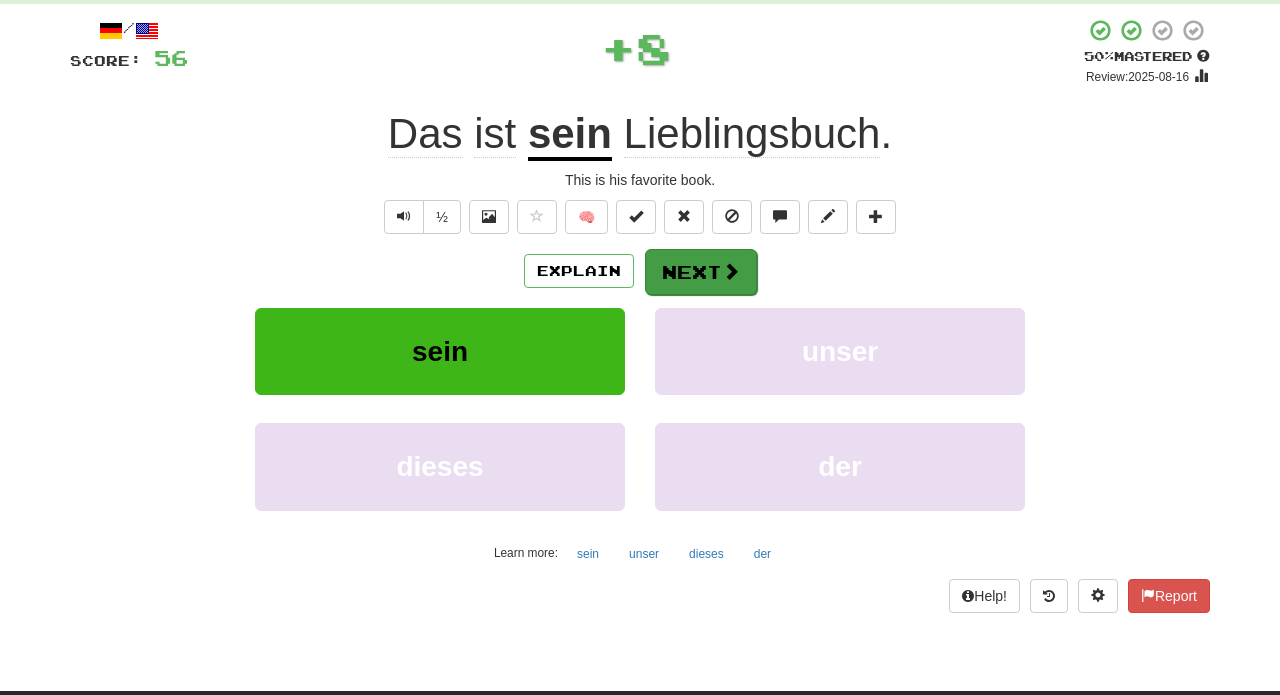 click on "Next" at bounding box center [701, 272] 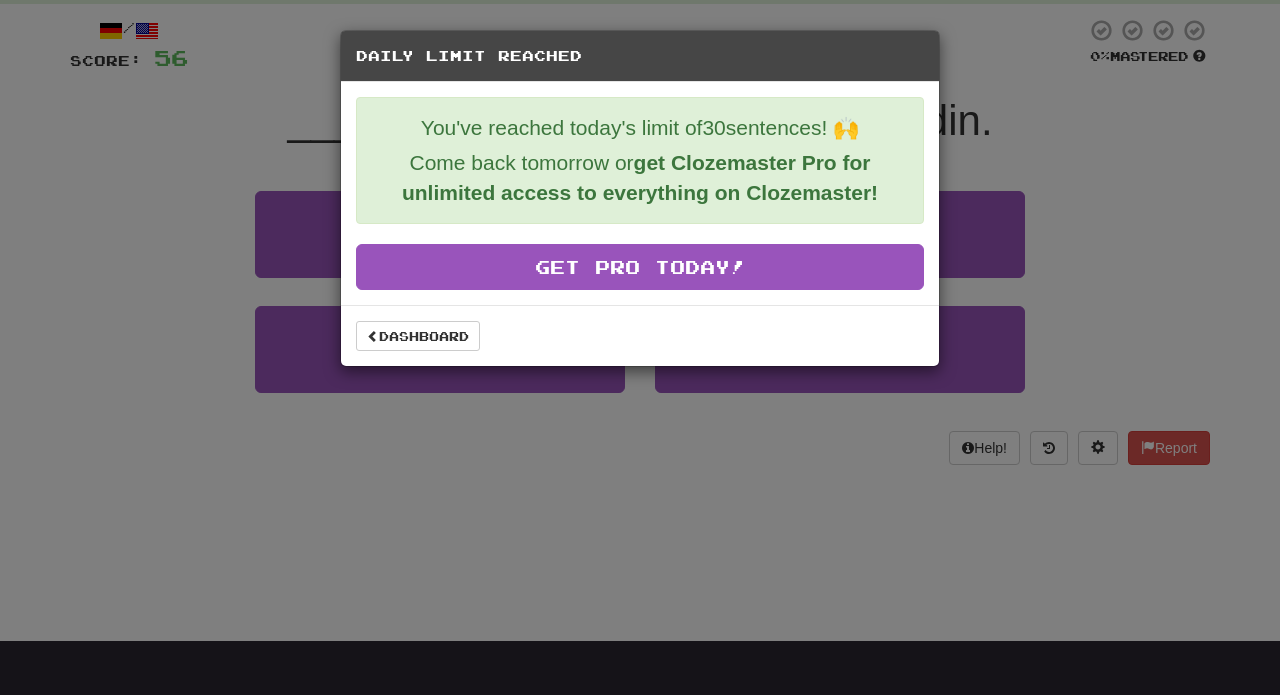 click on "Daily Limit Reached You've reached today's limit of  30  sentences! 🙌  Come back tomorrow or  get Clozemaster Pro for unlimited access to everything on Clozemaster! Get Pro Today! Dashboard" at bounding box center (640, 347) 